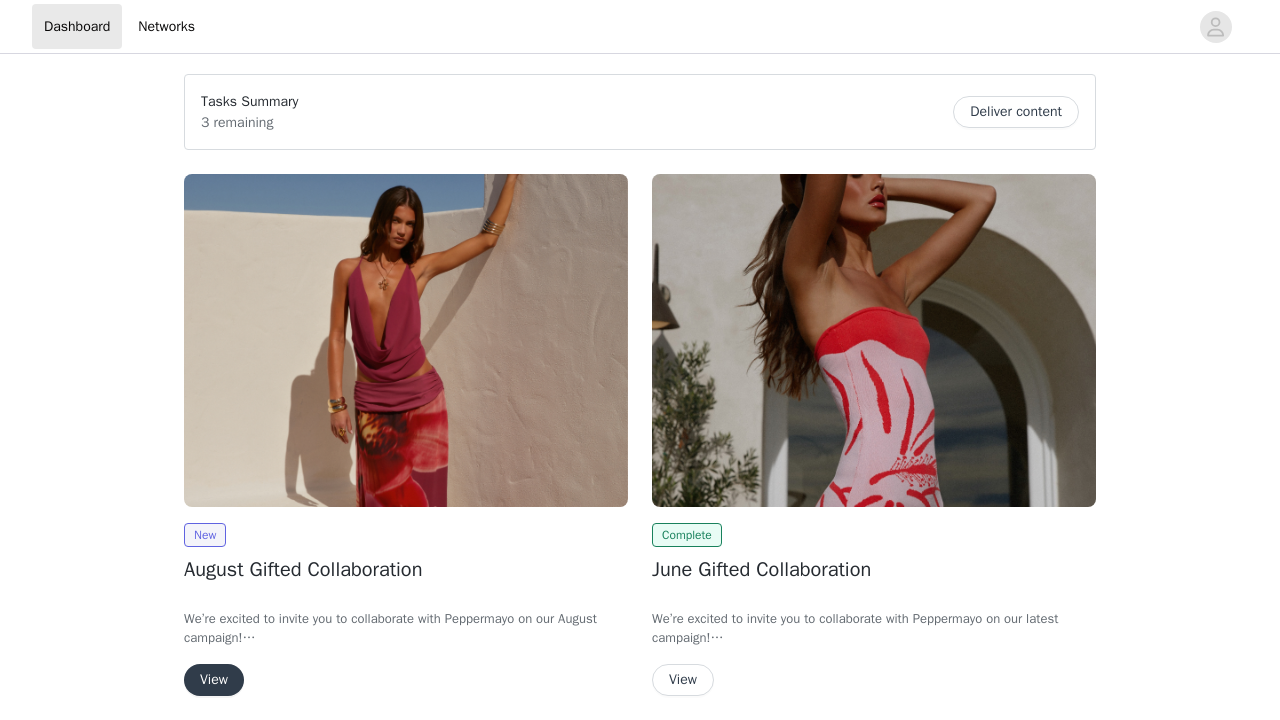 scroll, scrollTop: 0, scrollLeft: 0, axis: both 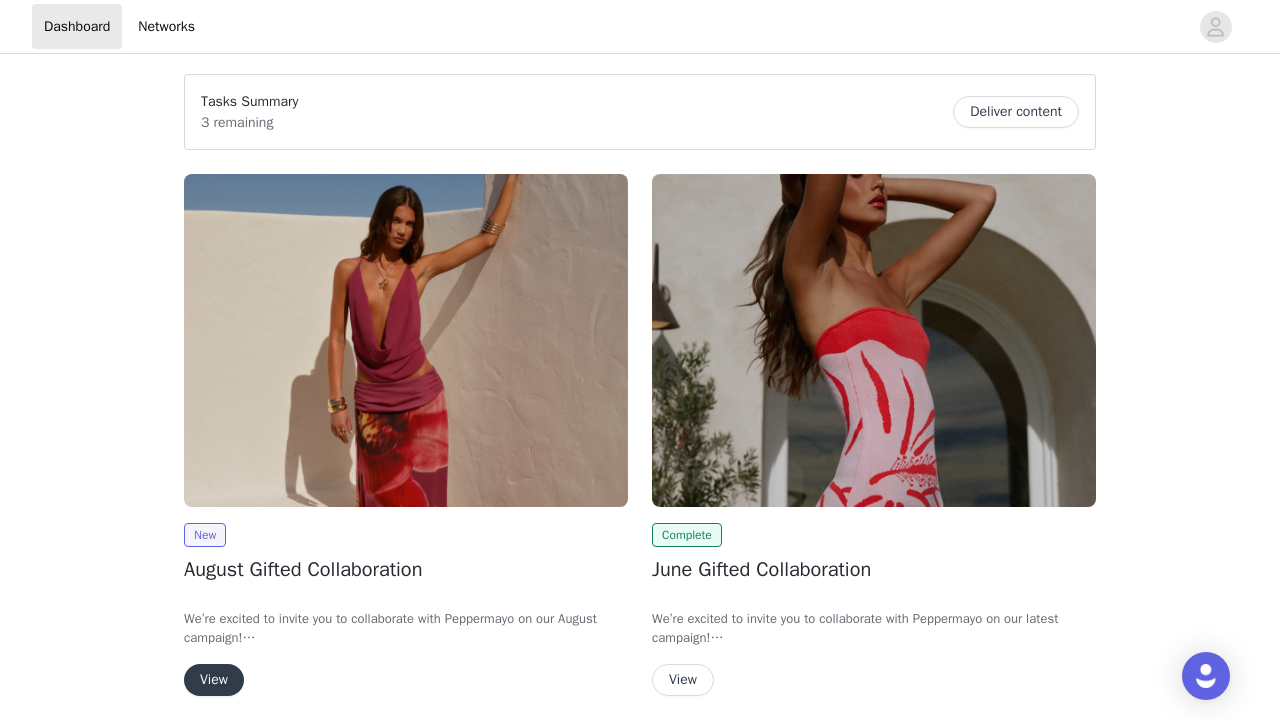 click on "View" at bounding box center [214, 680] 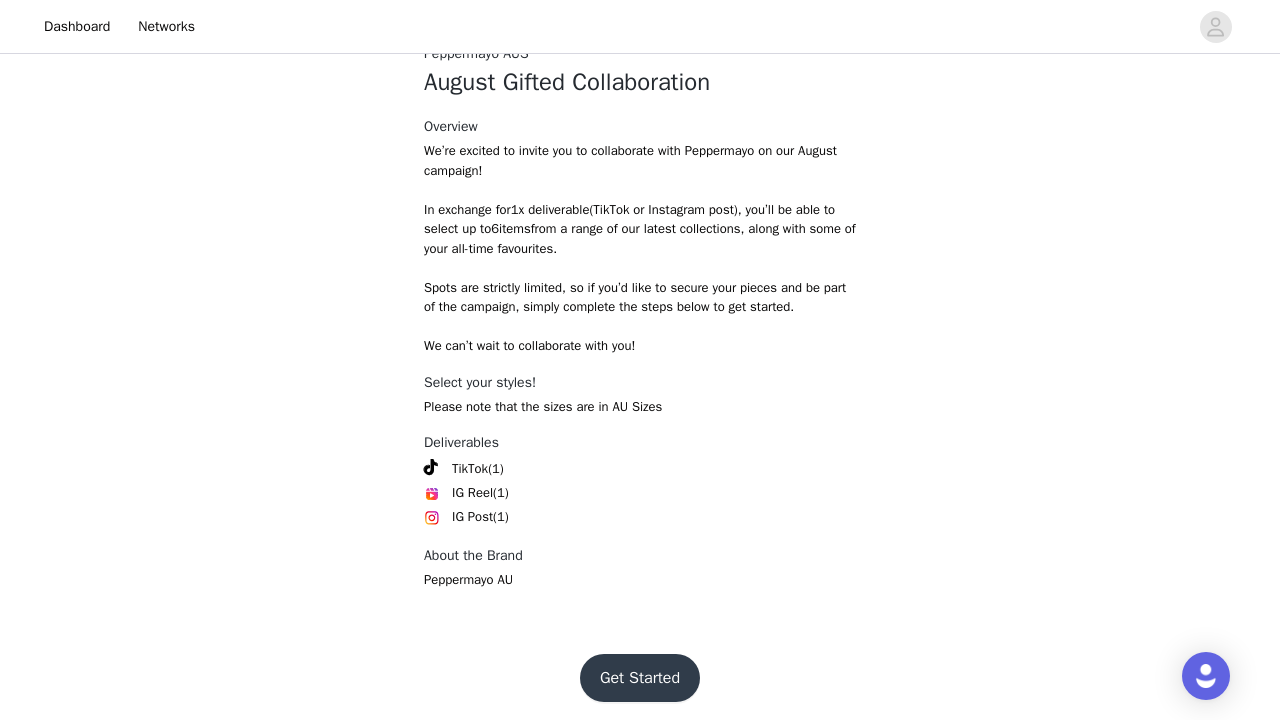 scroll, scrollTop: 430, scrollLeft: 0, axis: vertical 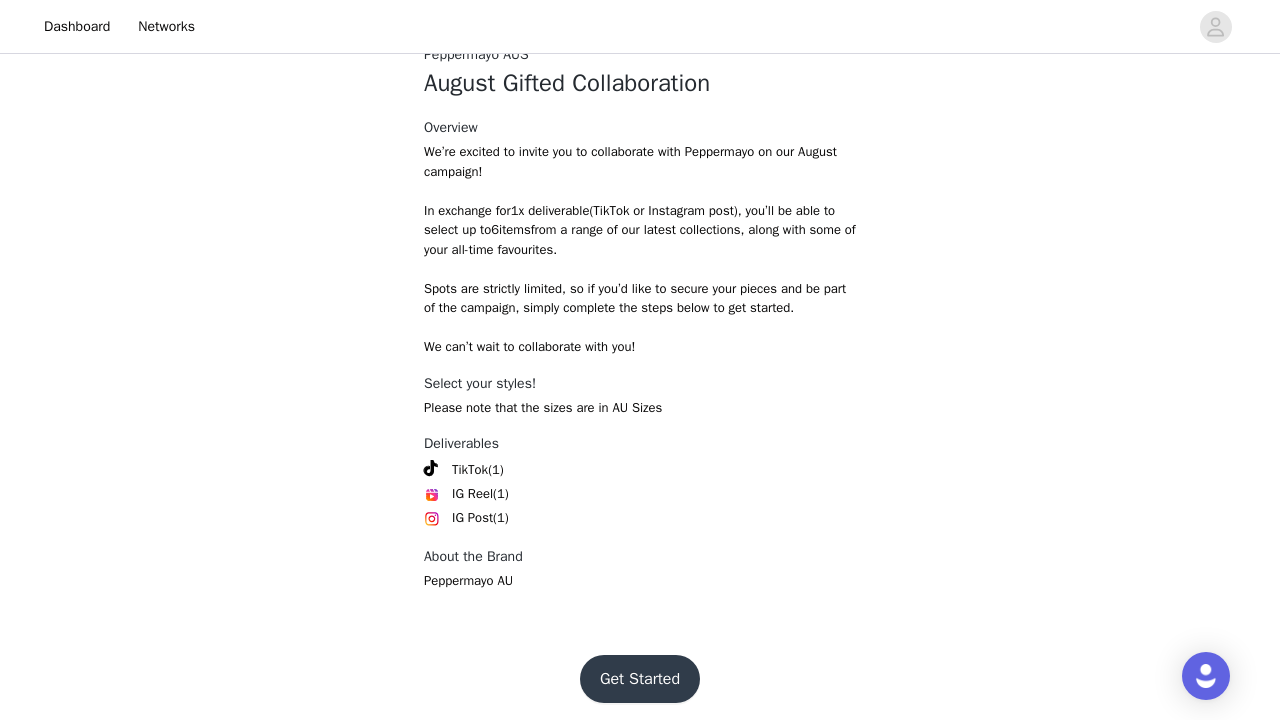 click on "Get Started" at bounding box center (640, 679) 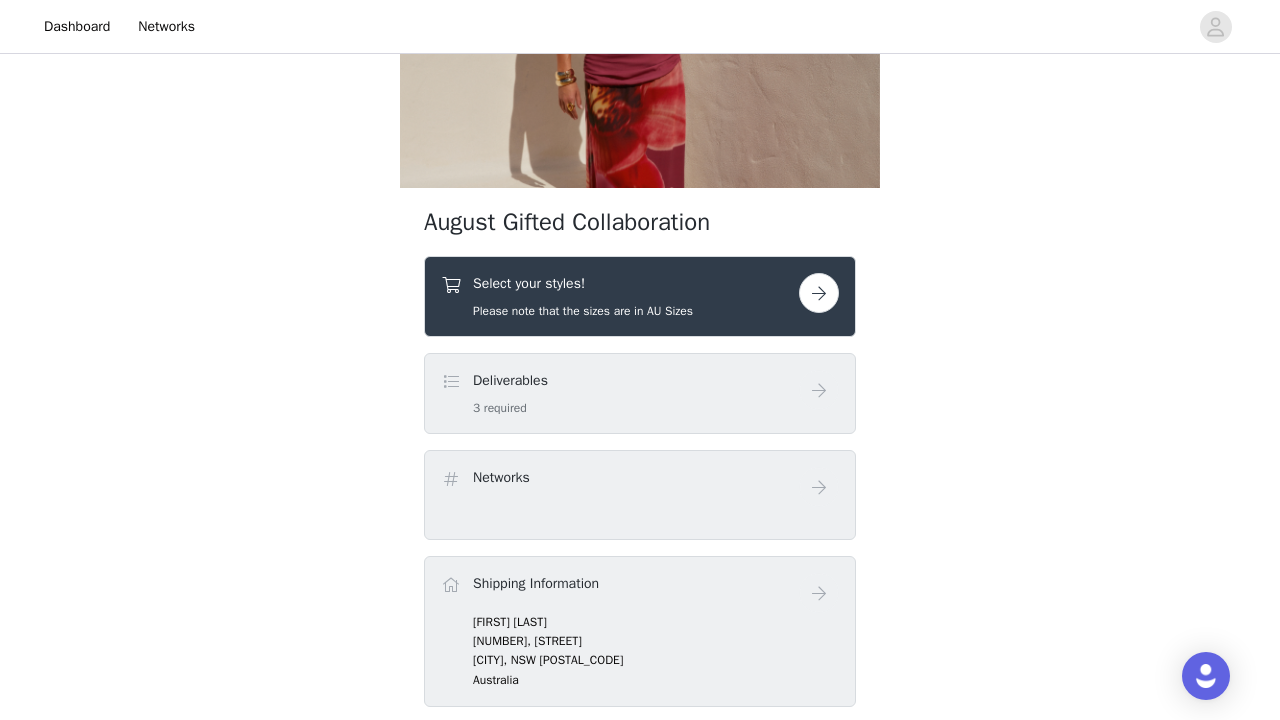 scroll, scrollTop: 228, scrollLeft: 0, axis: vertical 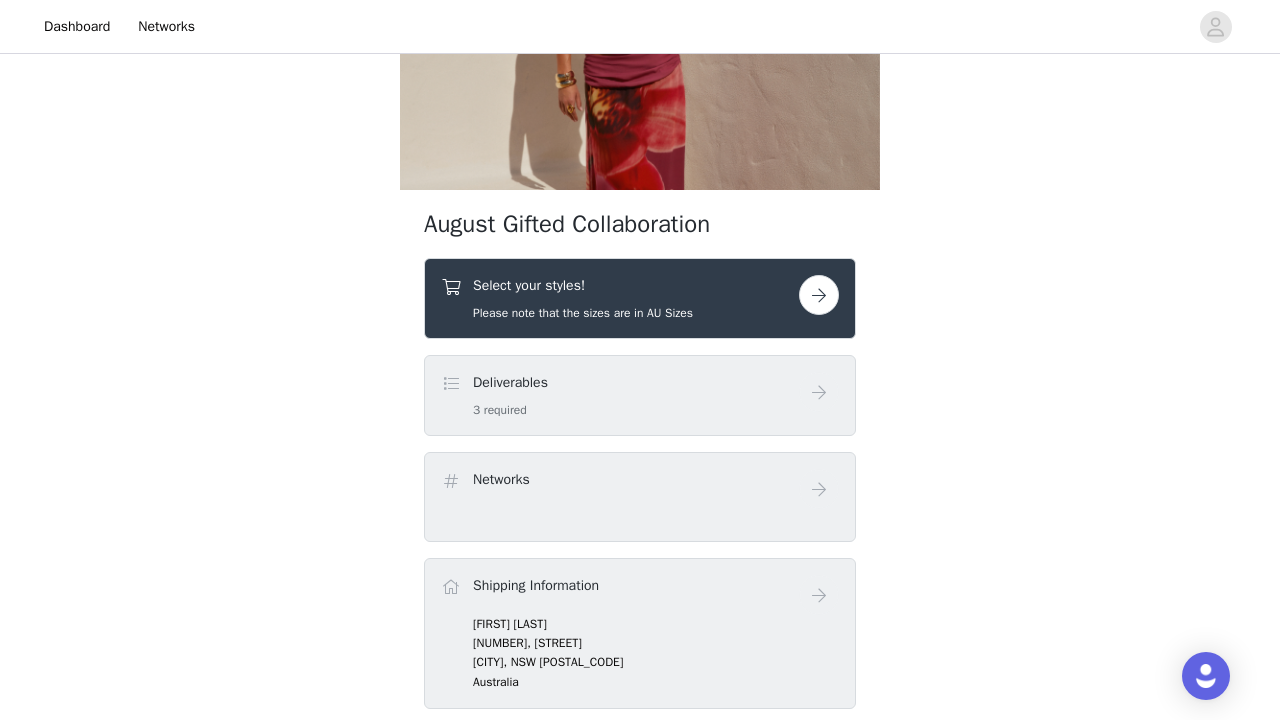click at bounding box center [819, 295] 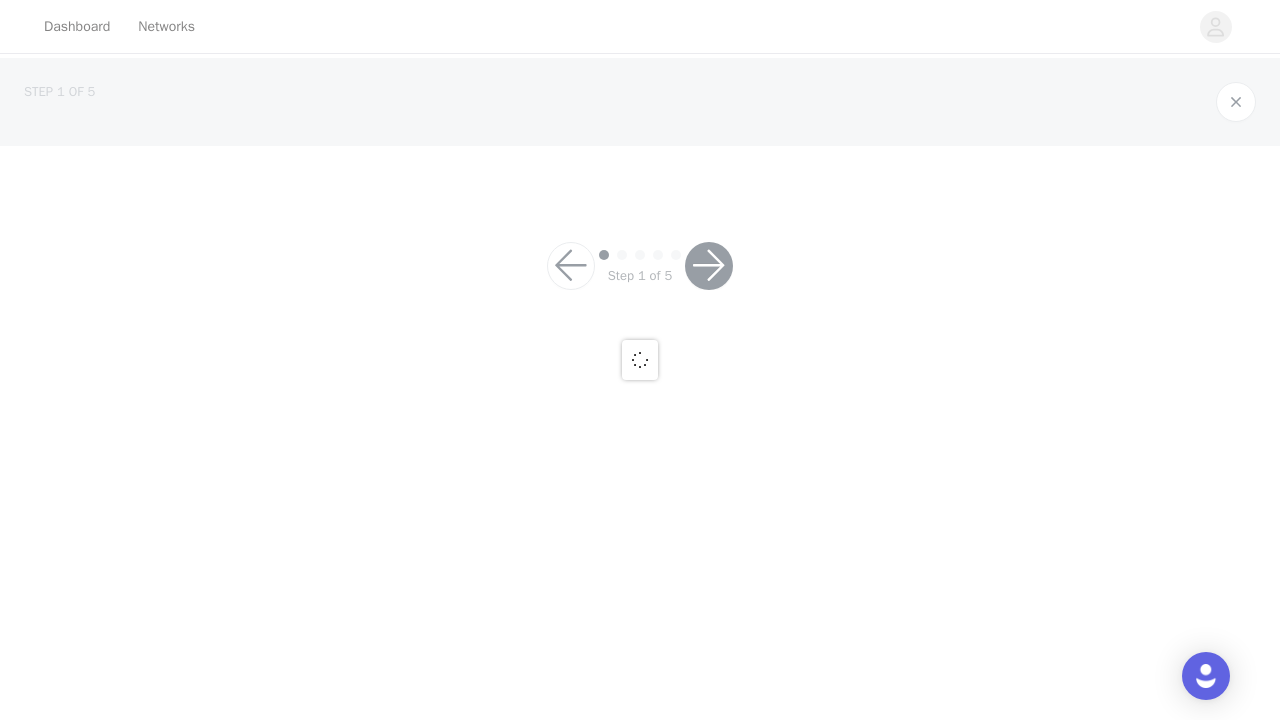 scroll, scrollTop: 0, scrollLeft: 0, axis: both 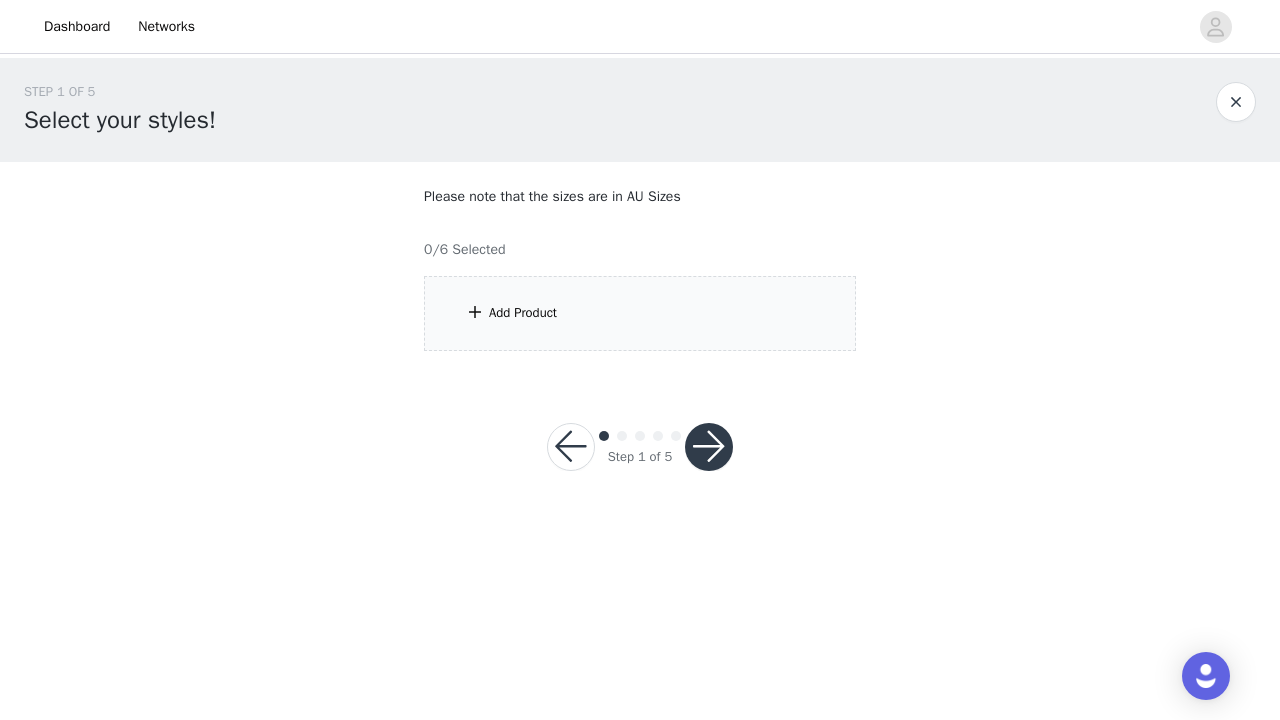 click on "Add Product" at bounding box center (640, 313) 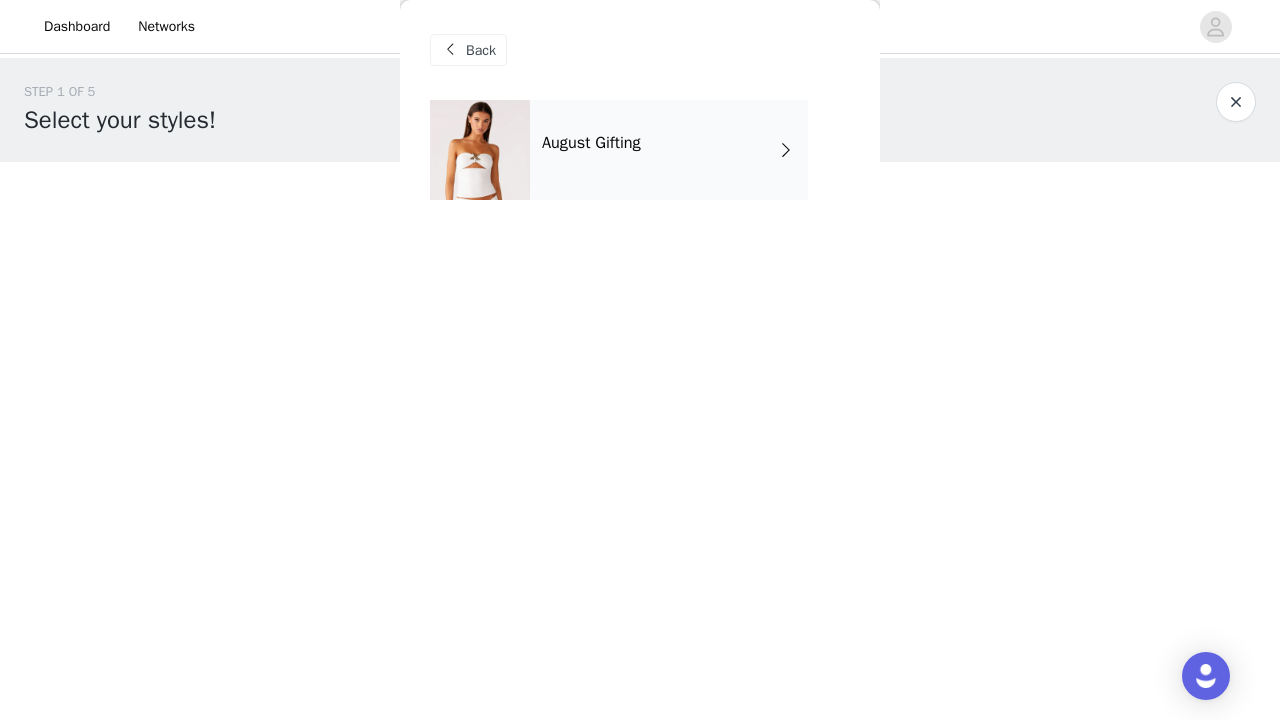 click on "August Gifting" at bounding box center (669, 150) 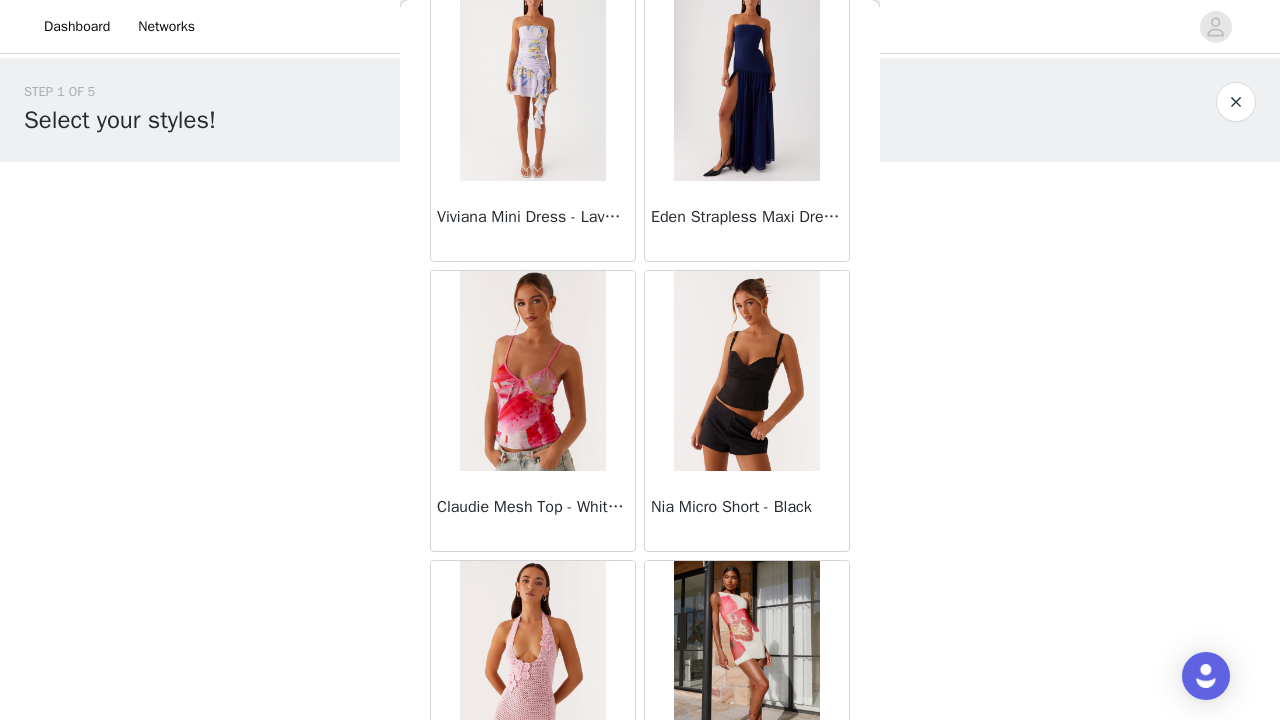 scroll, scrollTop: 1856, scrollLeft: 0, axis: vertical 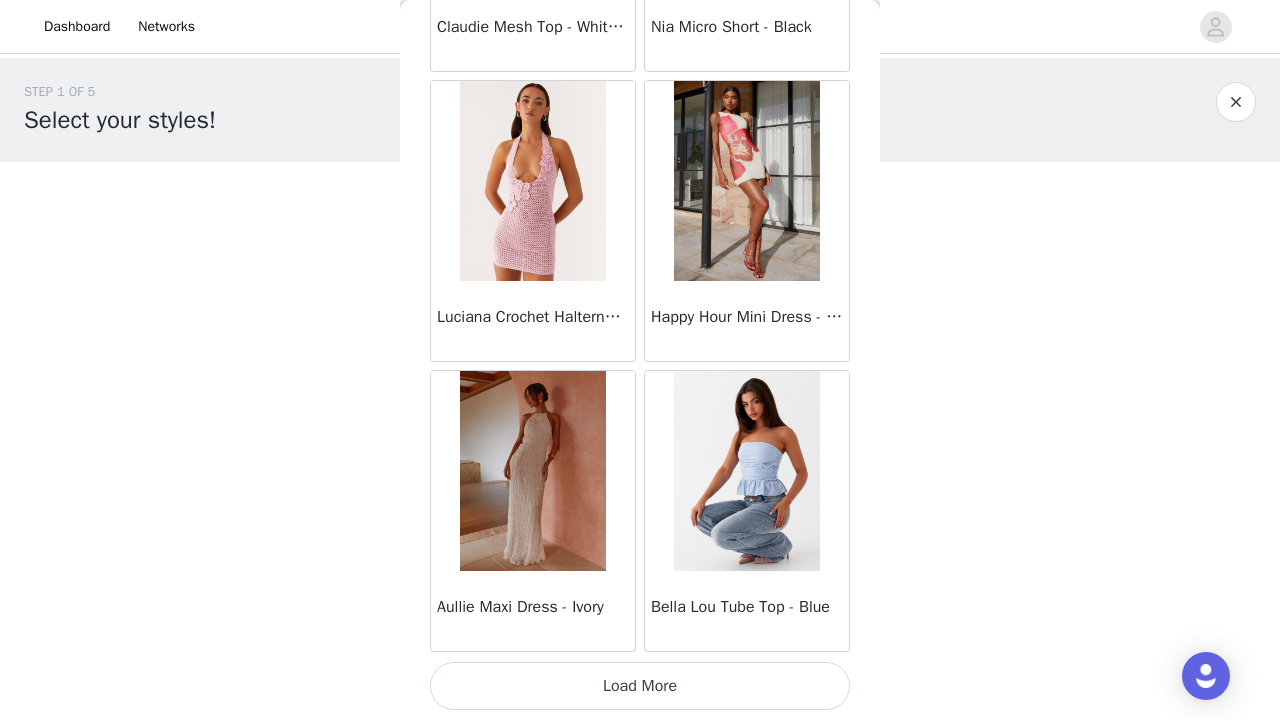 click on "Load More" at bounding box center (640, 686) 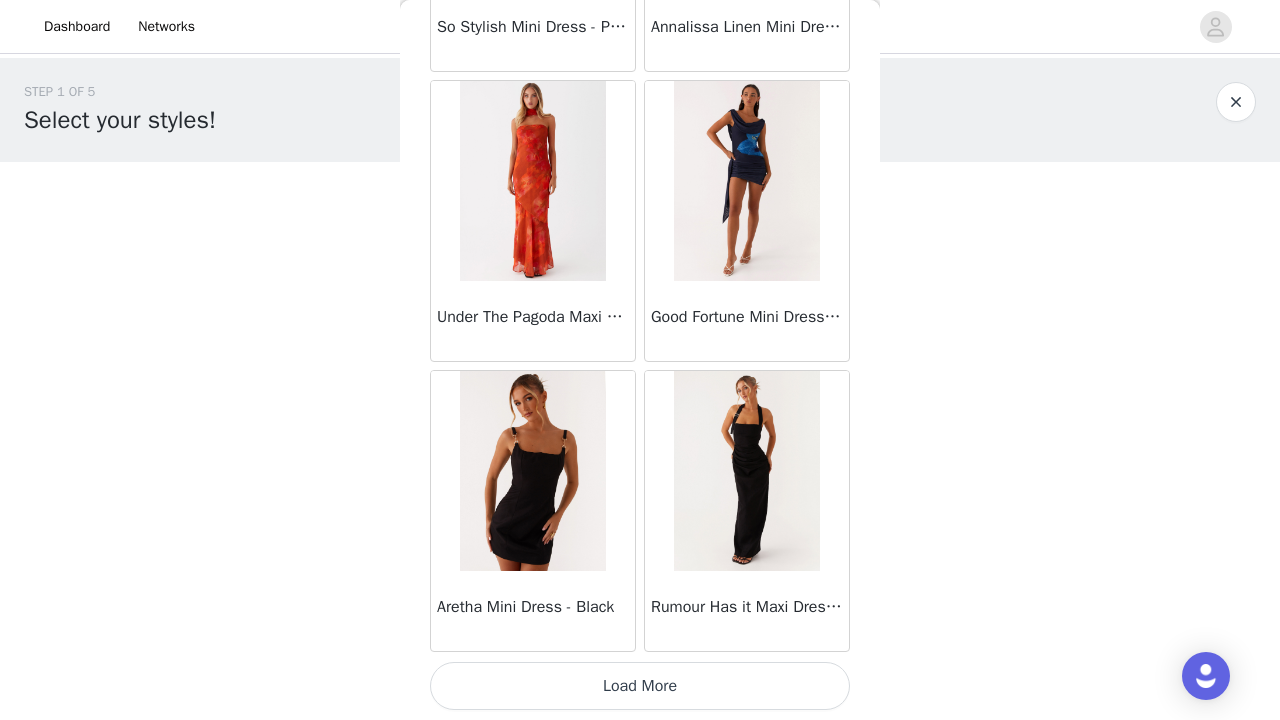 scroll, scrollTop: 5240, scrollLeft: 0, axis: vertical 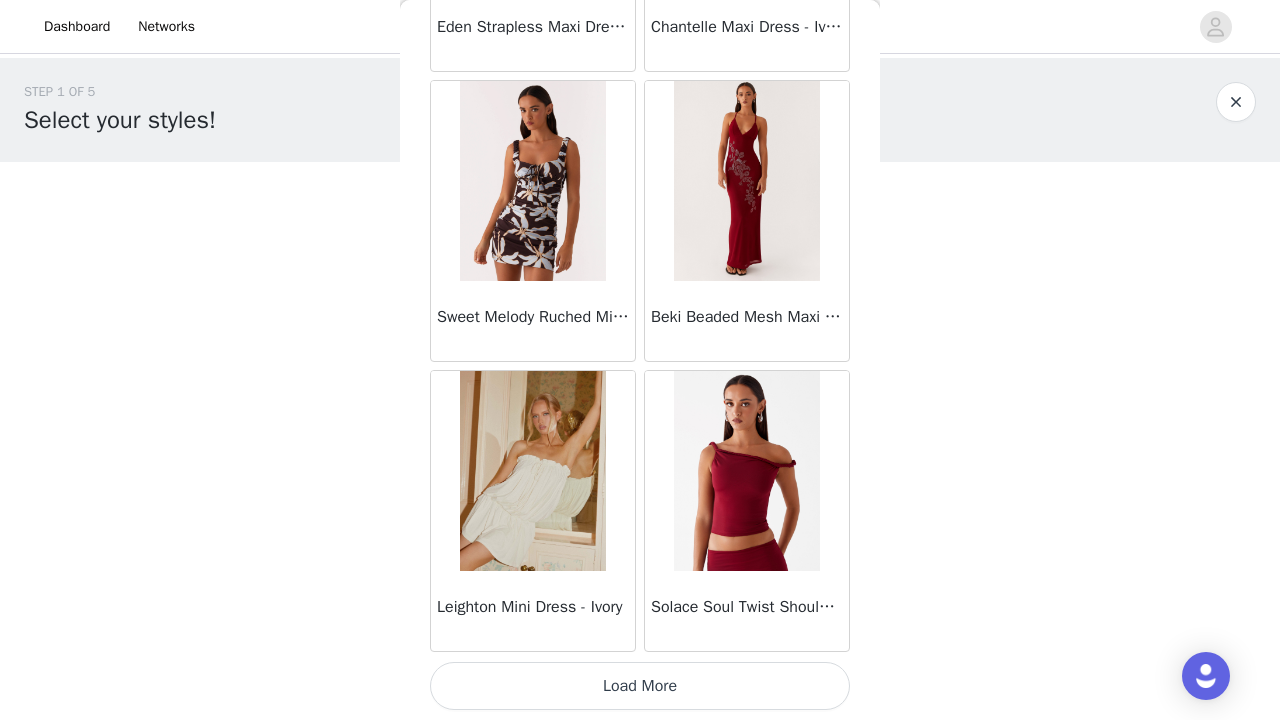 click on "Leighton Mini Dress - Ivory" at bounding box center [533, 611] 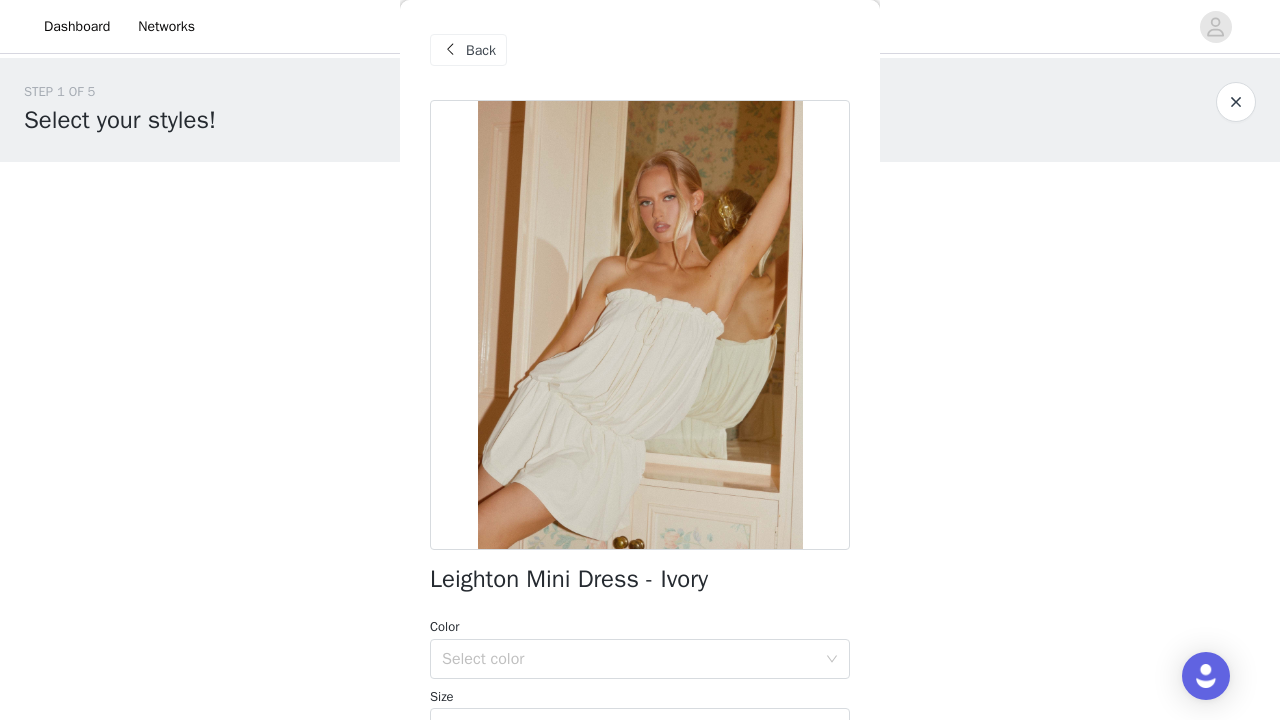 scroll, scrollTop: 185, scrollLeft: 0, axis: vertical 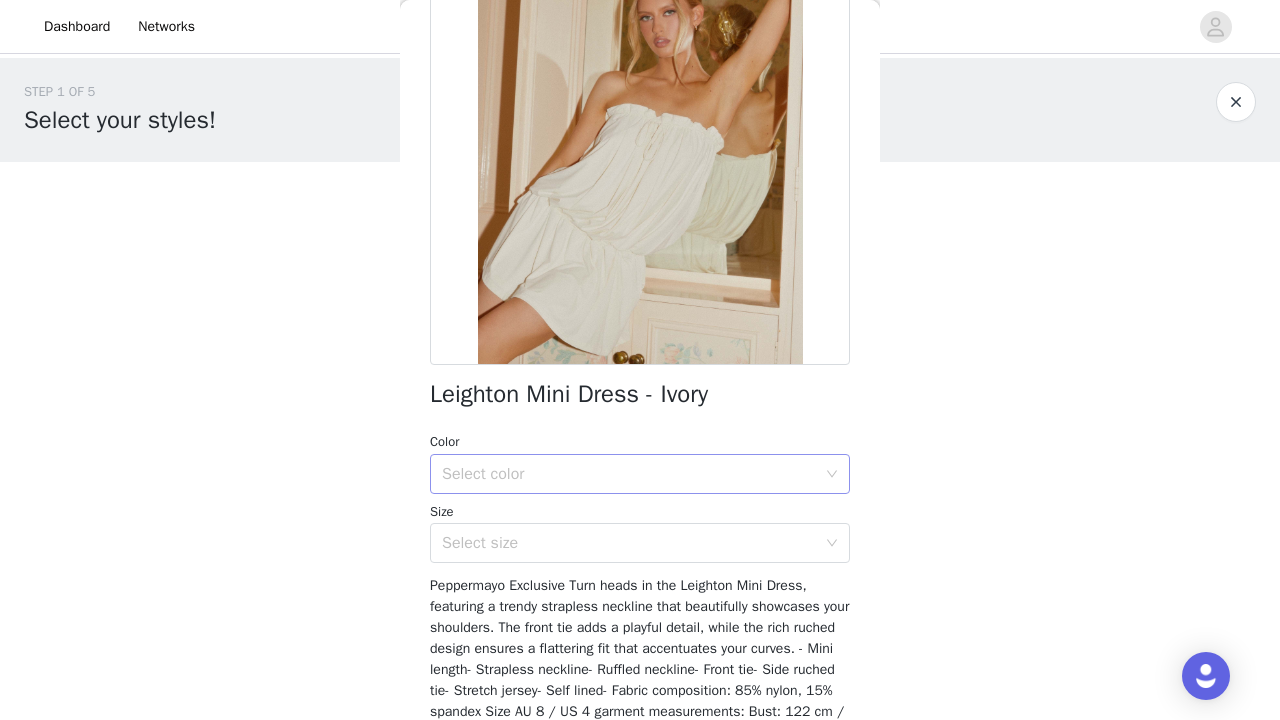 click on "Select color" at bounding box center [629, 474] 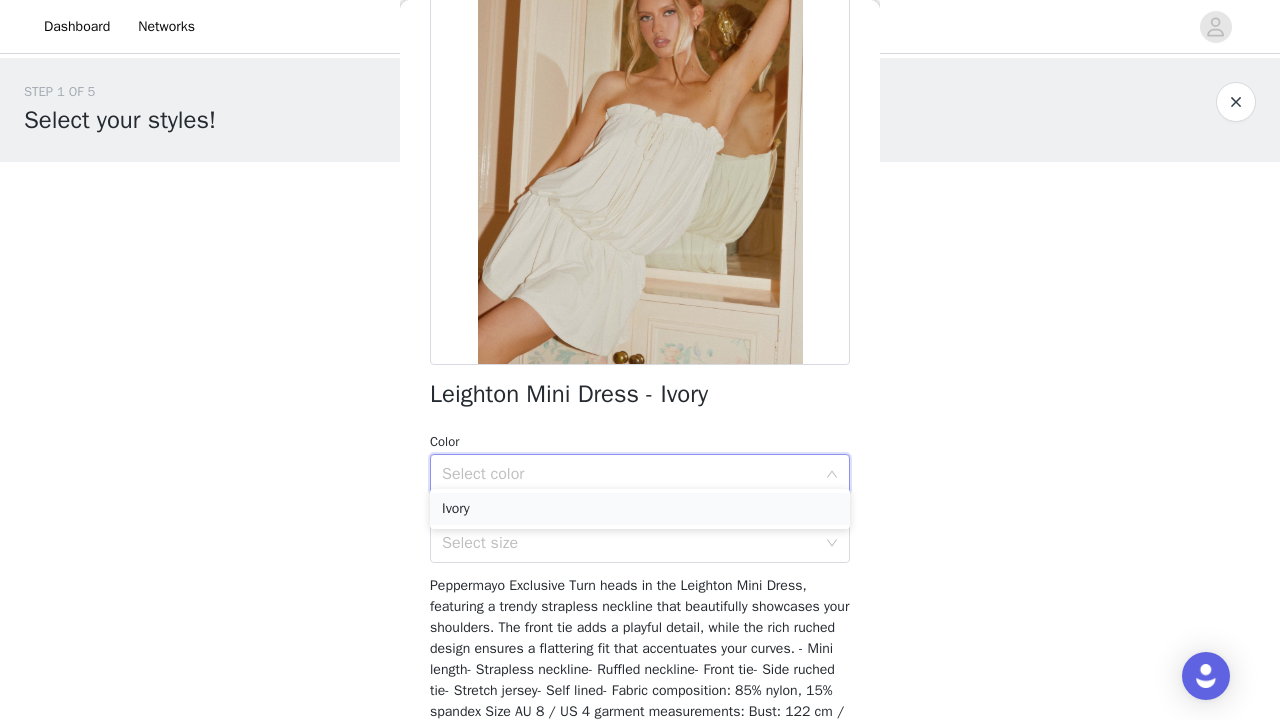 click on "Ivory" at bounding box center [640, 509] 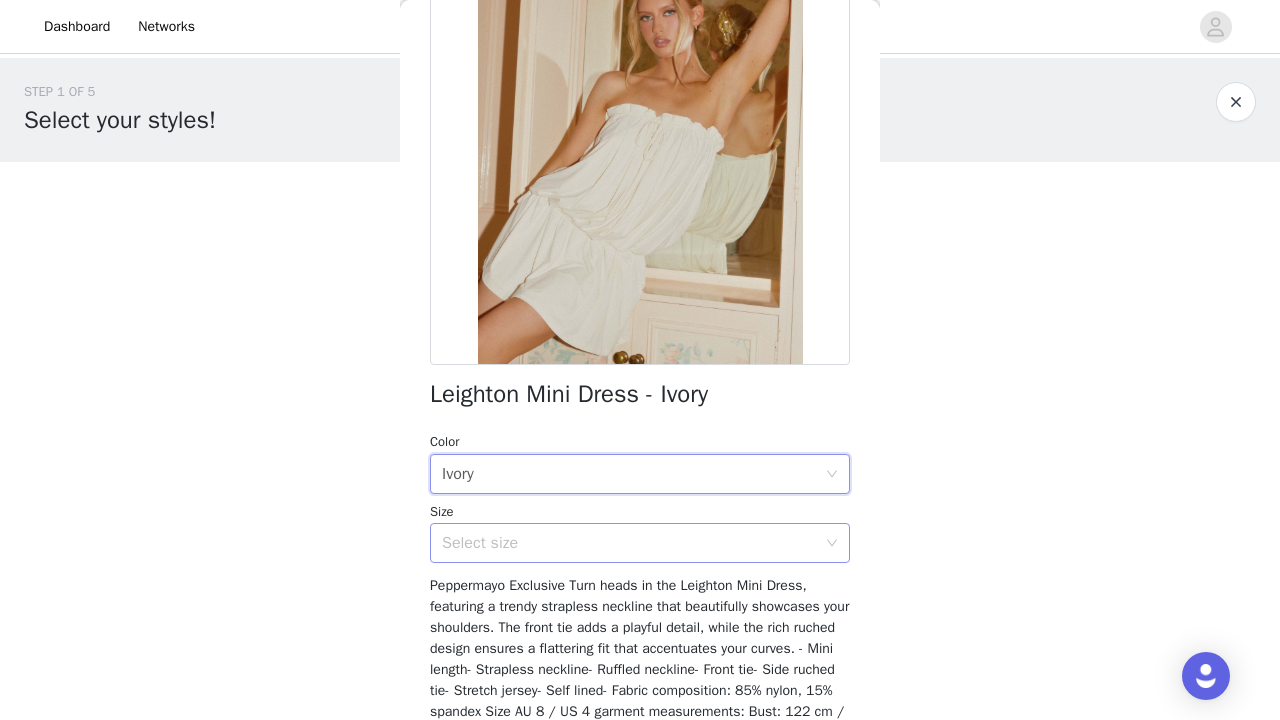 click on "Select size" at bounding box center (629, 543) 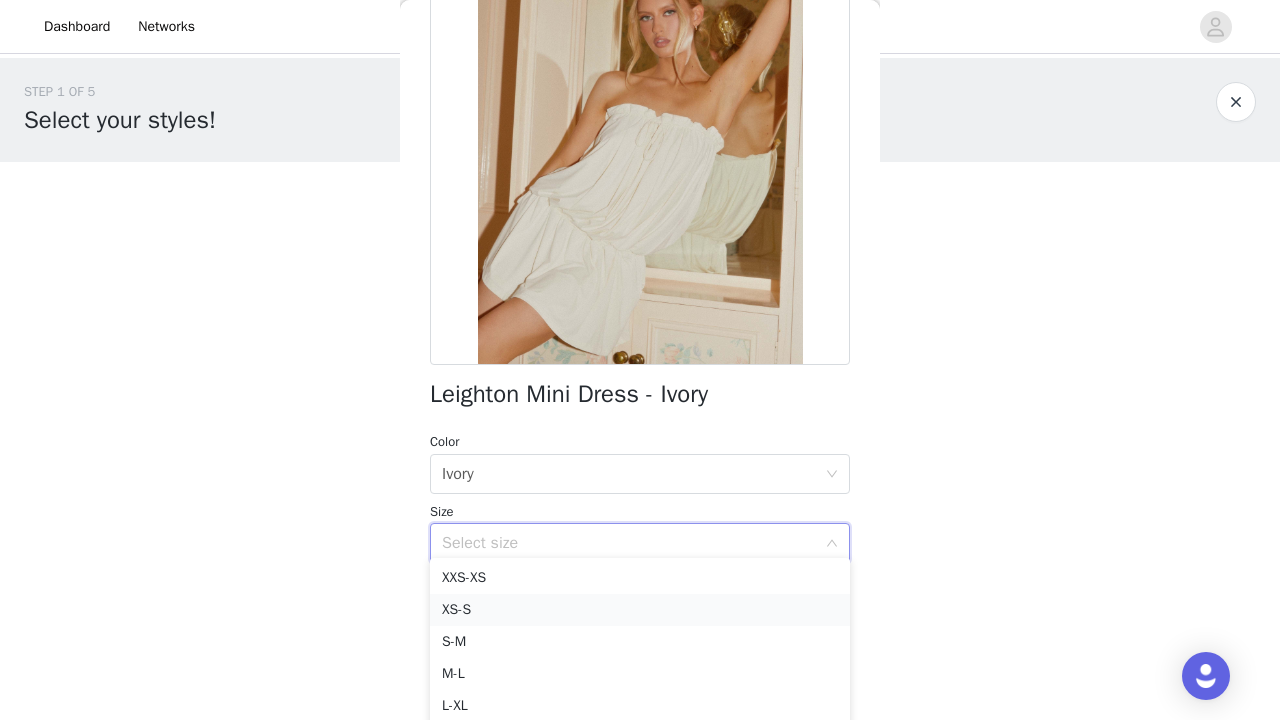 click on "XS-S" at bounding box center [640, 610] 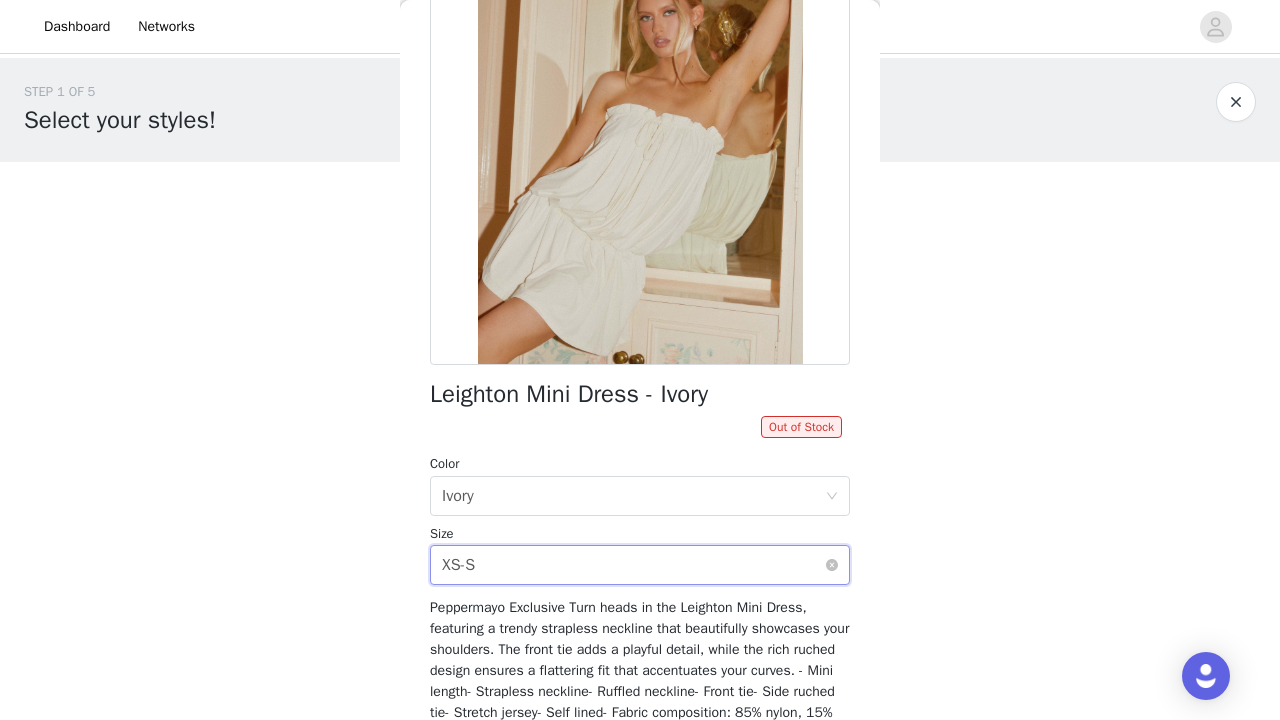click on "Select size XS-S" at bounding box center (633, 565) 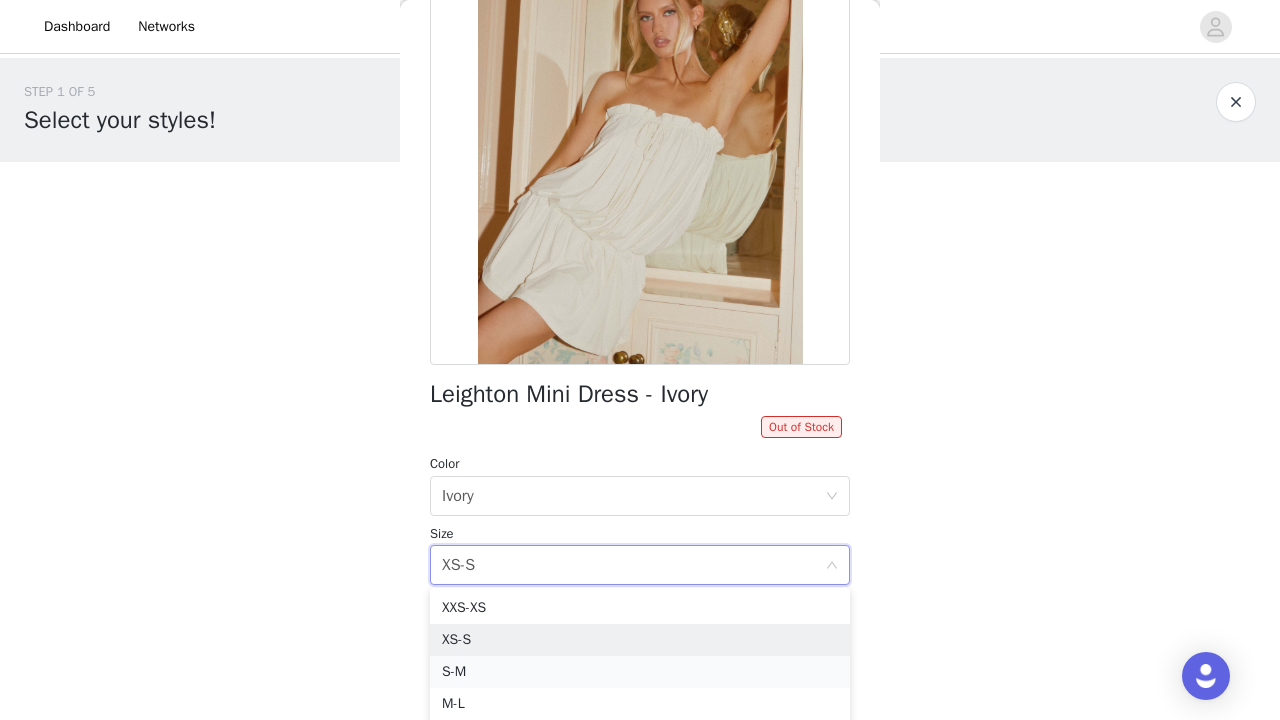 click on "S-M" at bounding box center [640, 672] 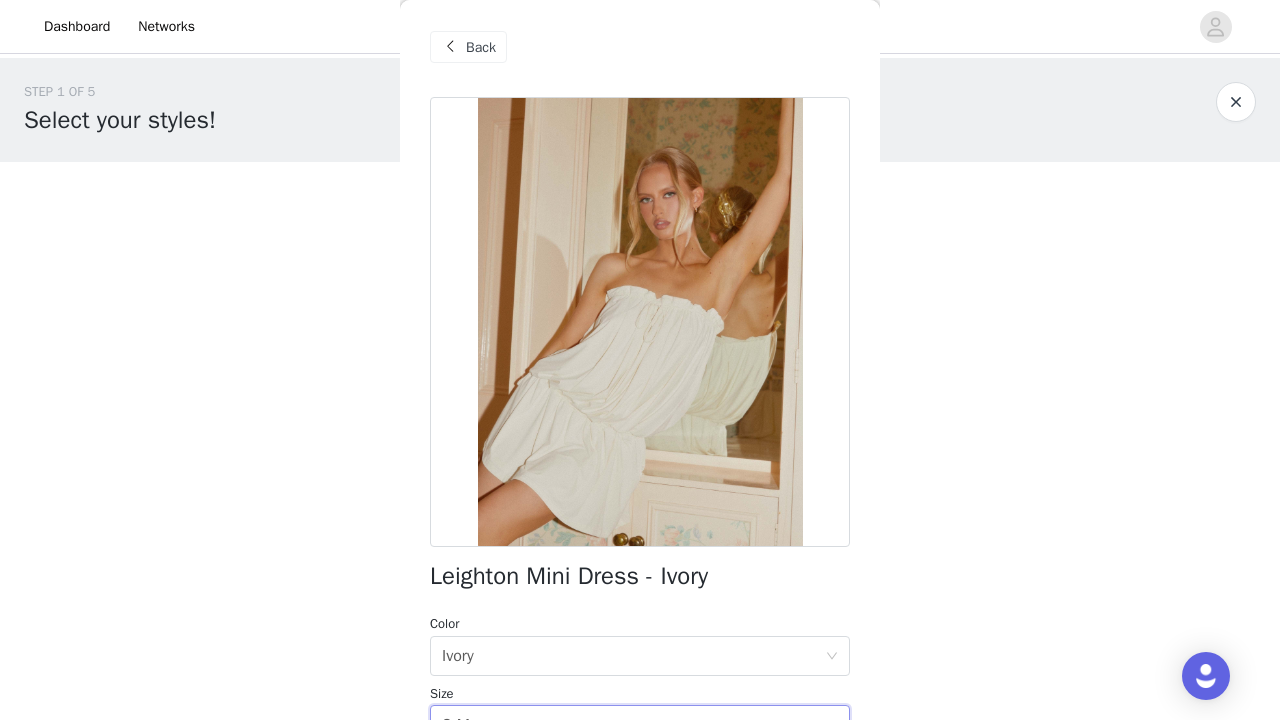 scroll, scrollTop: 0, scrollLeft: 0, axis: both 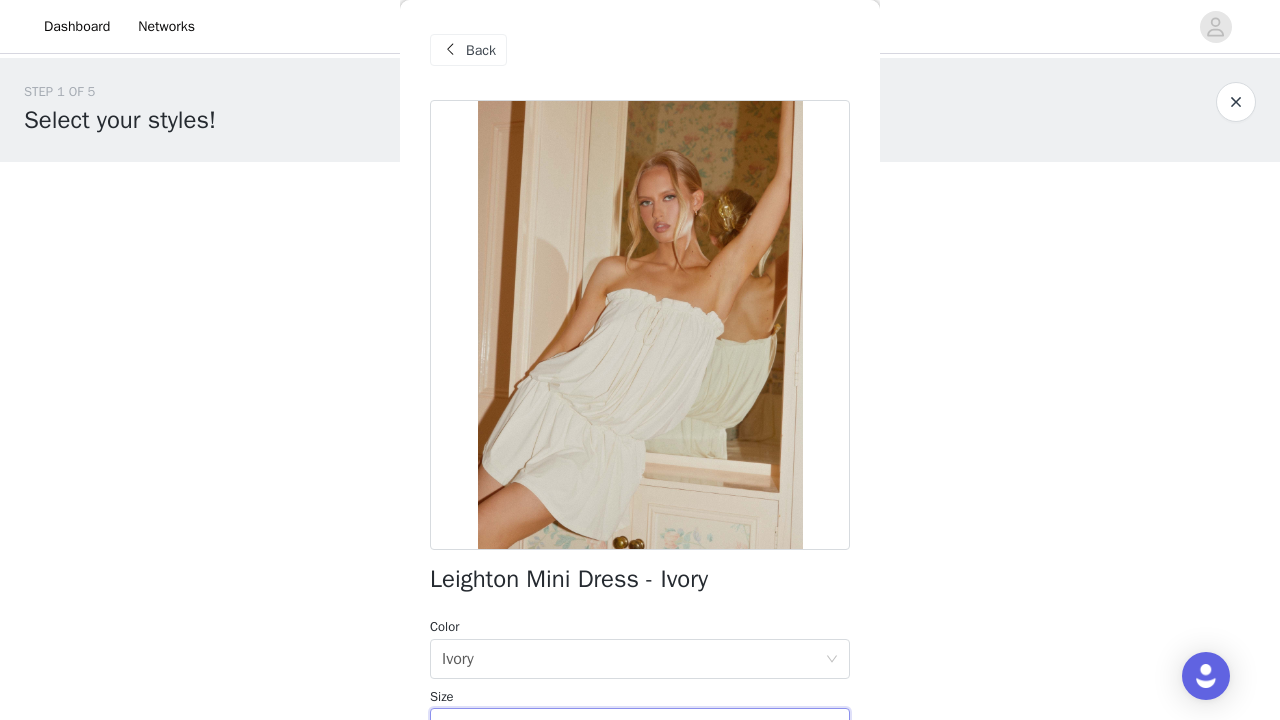 click on "Back" at bounding box center [481, 50] 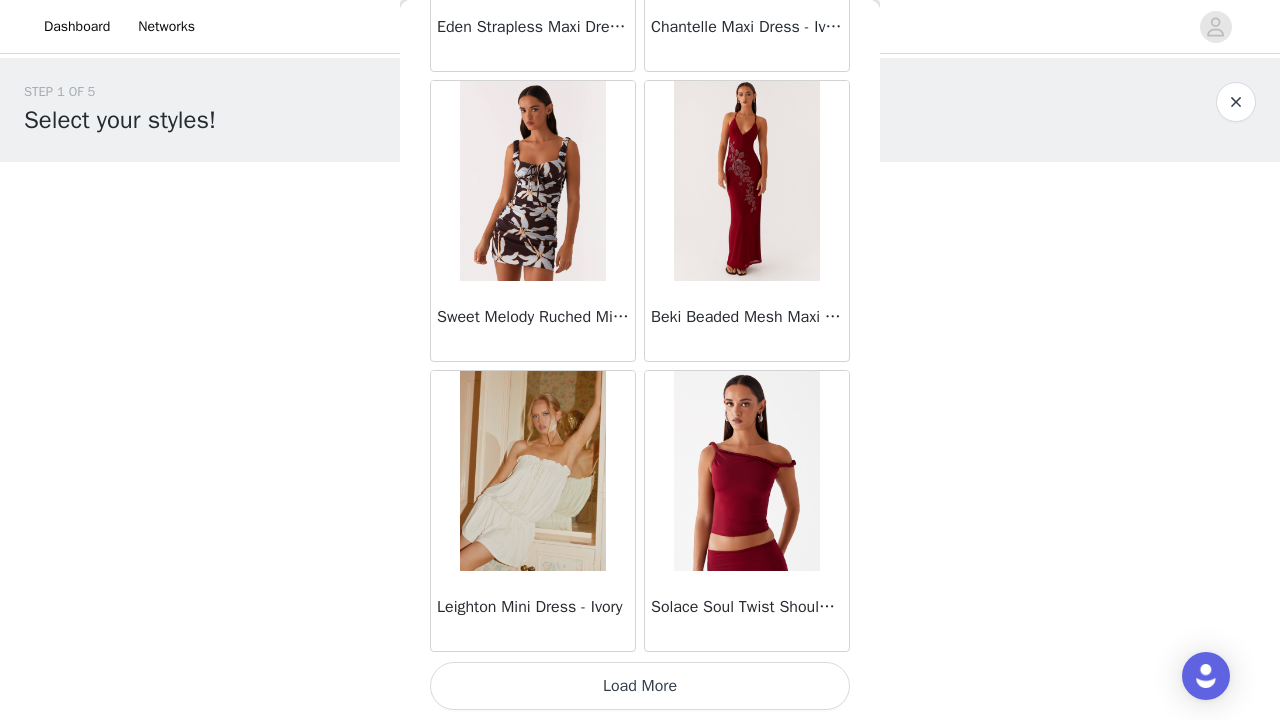 click on "Load More" at bounding box center (640, 686) 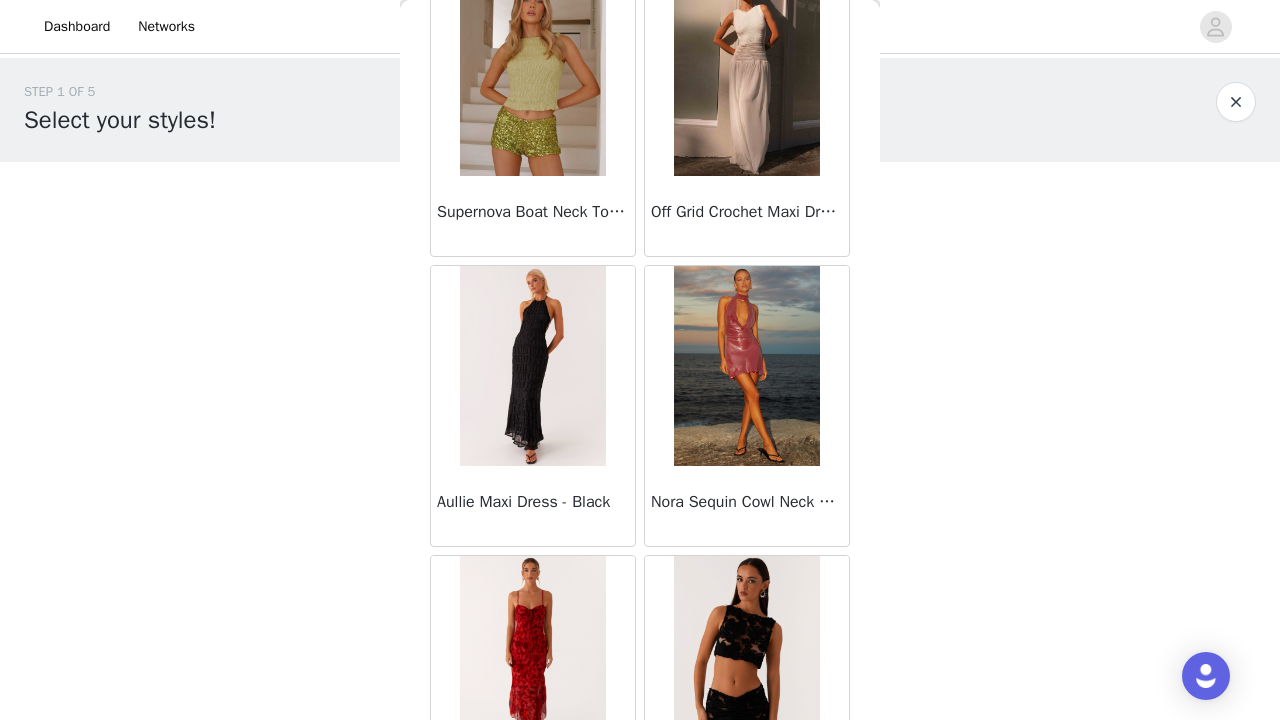 scroll, scrollTop: 10690, scrollLeft: 0, axis: vertical 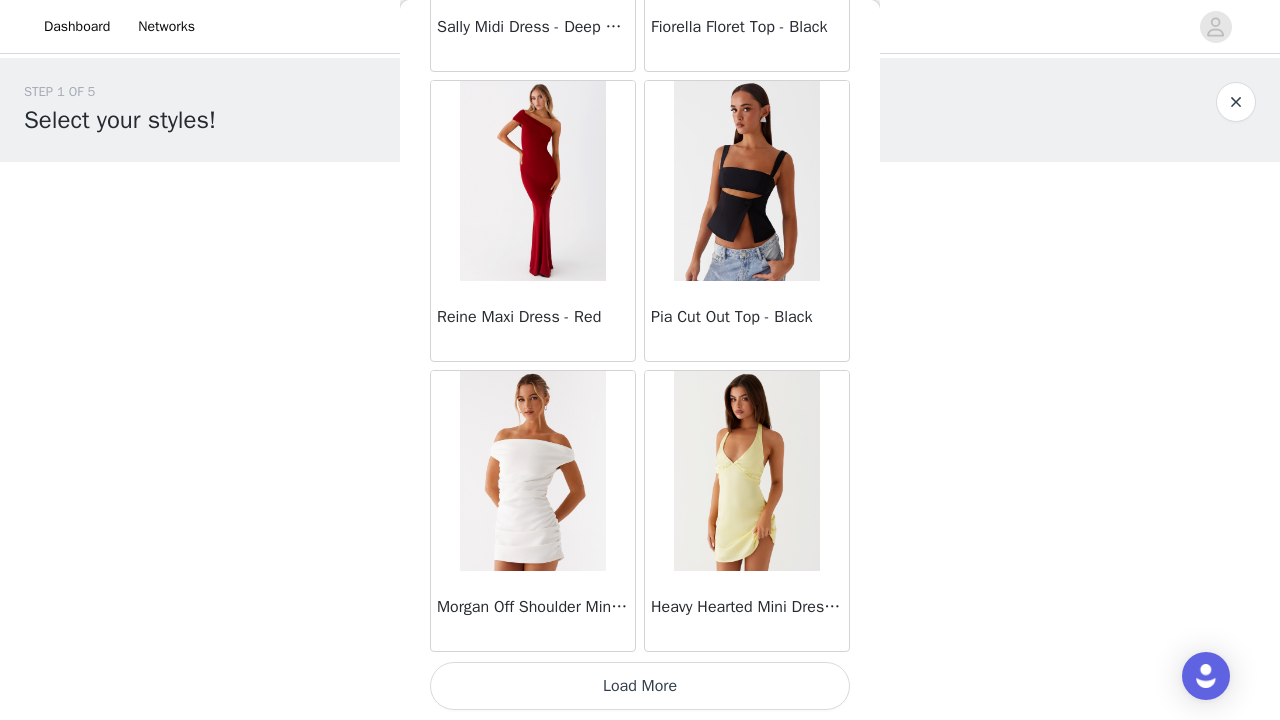 click on "Load More" at bounding box center [640, 686] 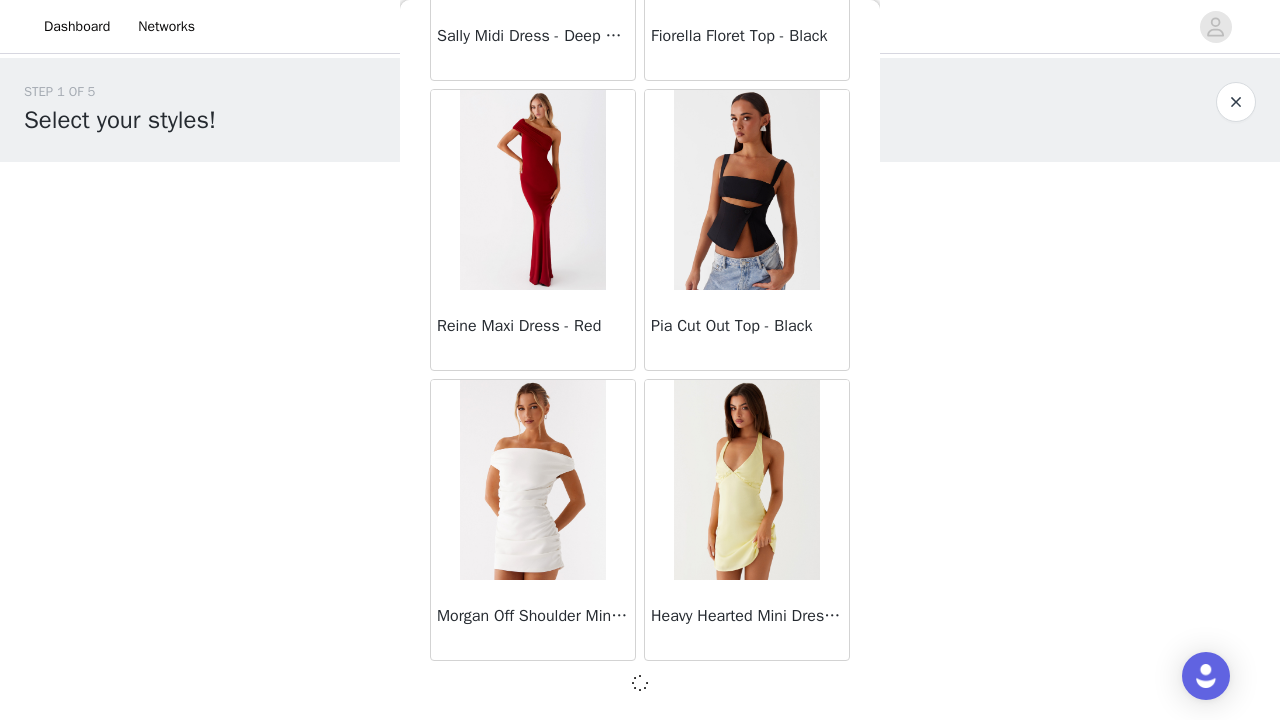 scroll, scrollTop: 0, scrollLeft: 0, axis: both 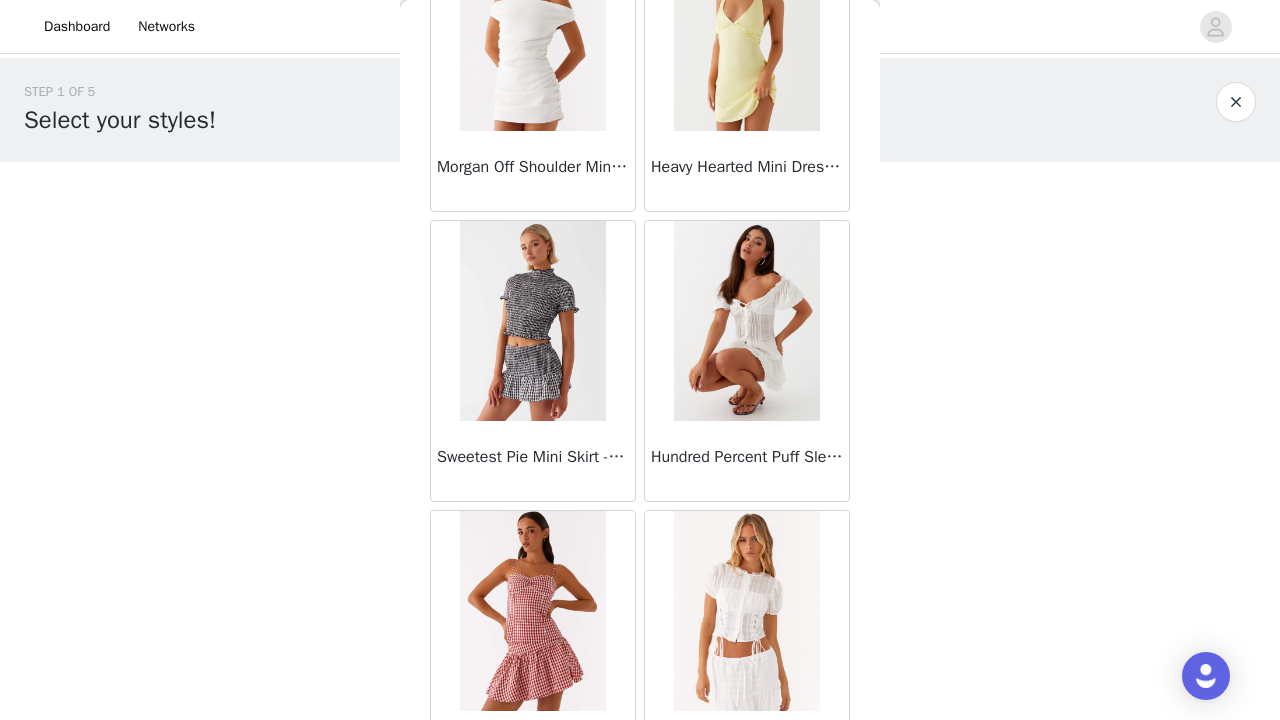 click on "Hundred Percent Puff Sleeve Top - White" at bounding box center [747, 461] 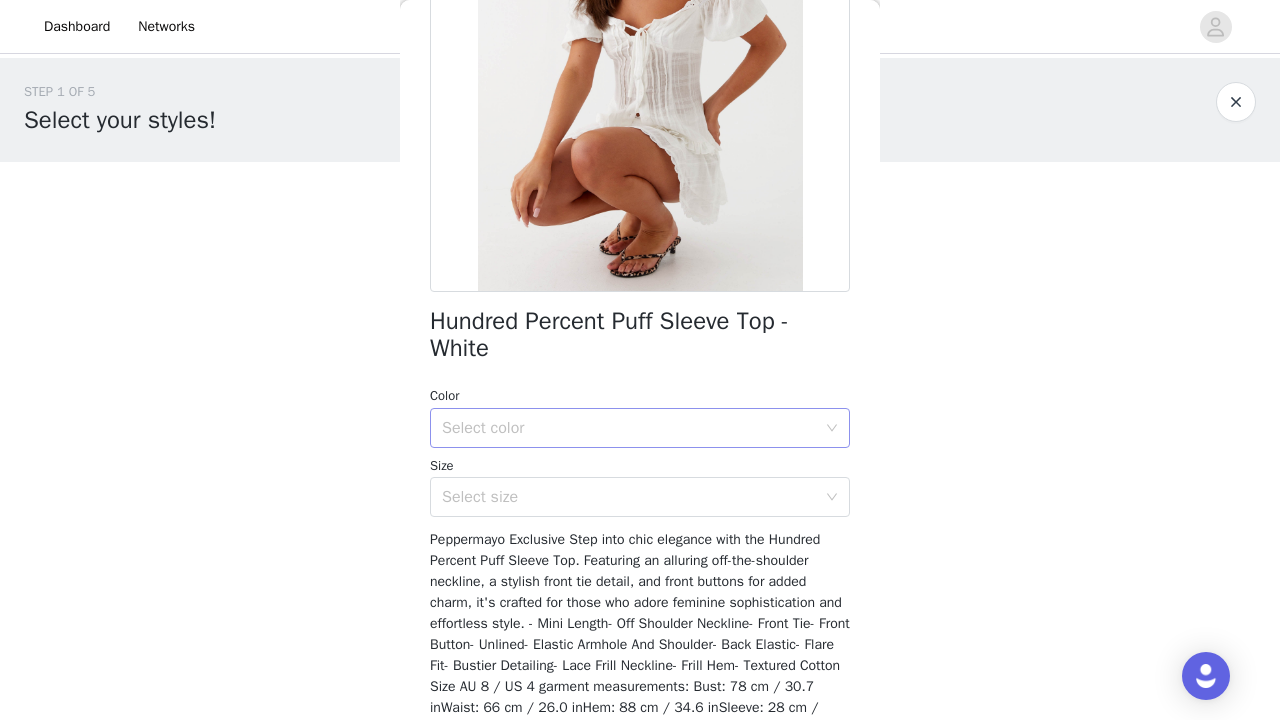 scroll, scrollTop: 258, scrollLeft: 0, axis: vertical 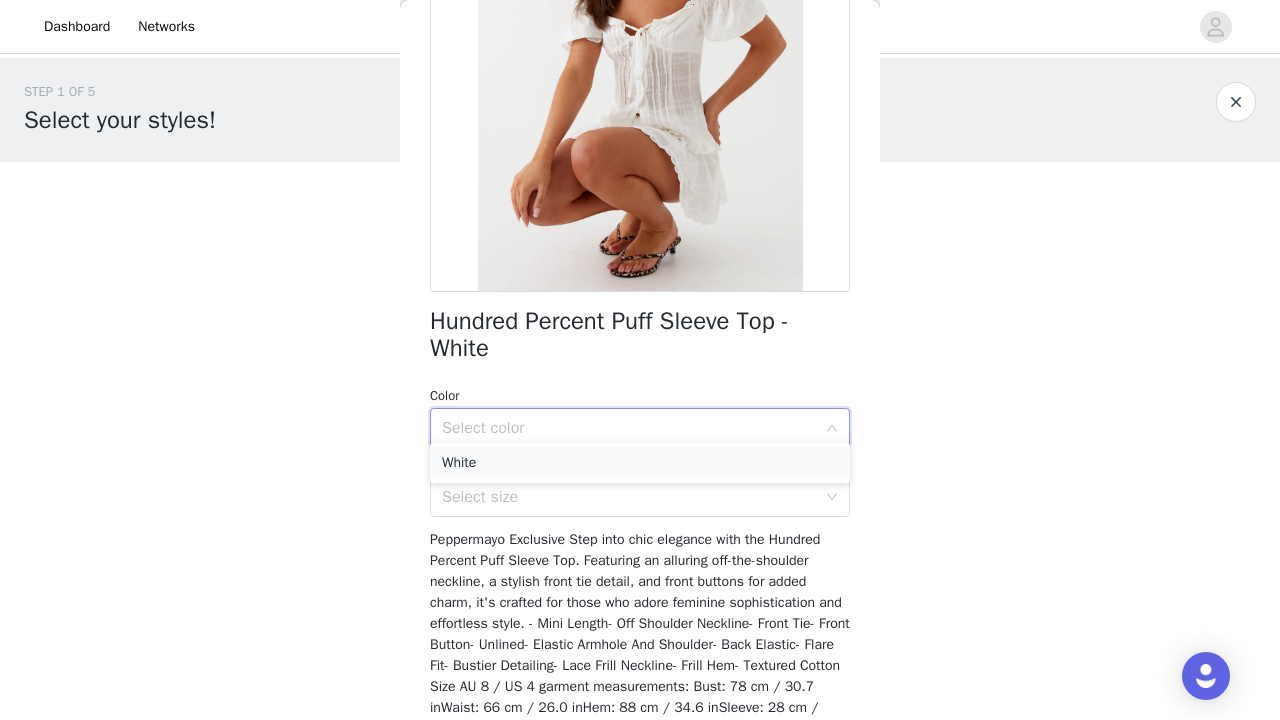 click on "White" at bounding box center [640, 463] 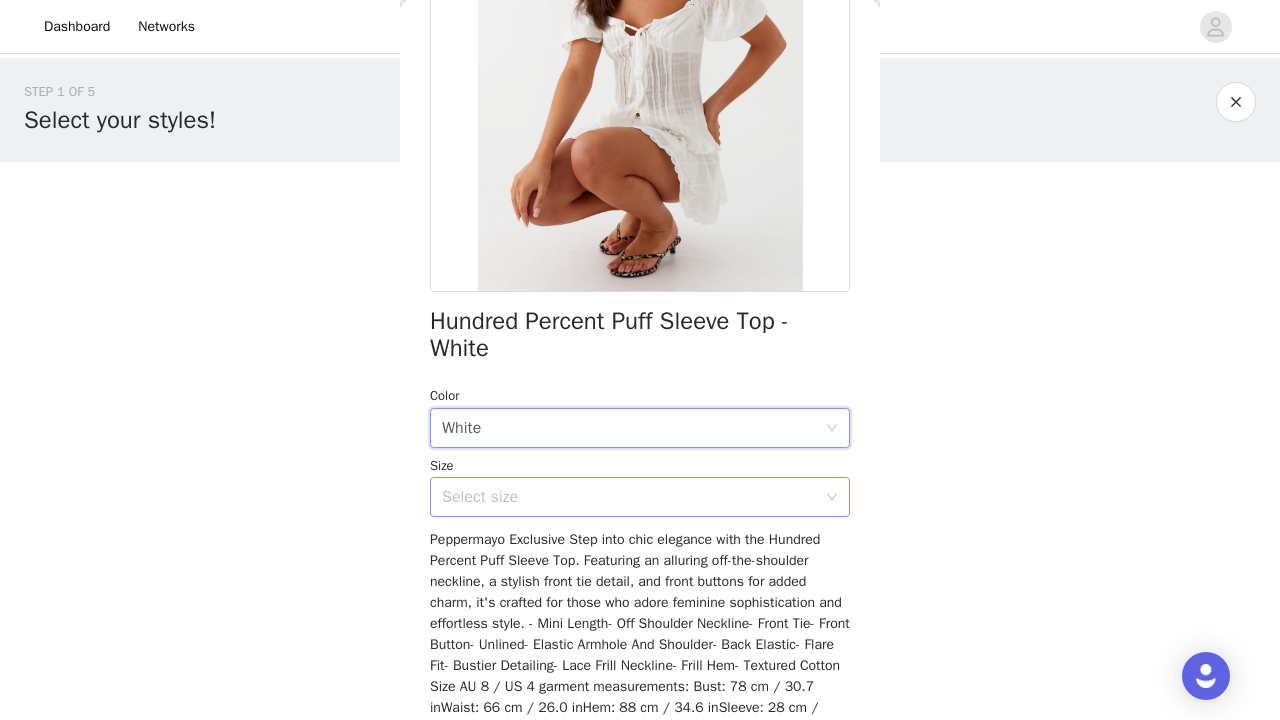 click on "Select size" at bounding box center [629, 497] 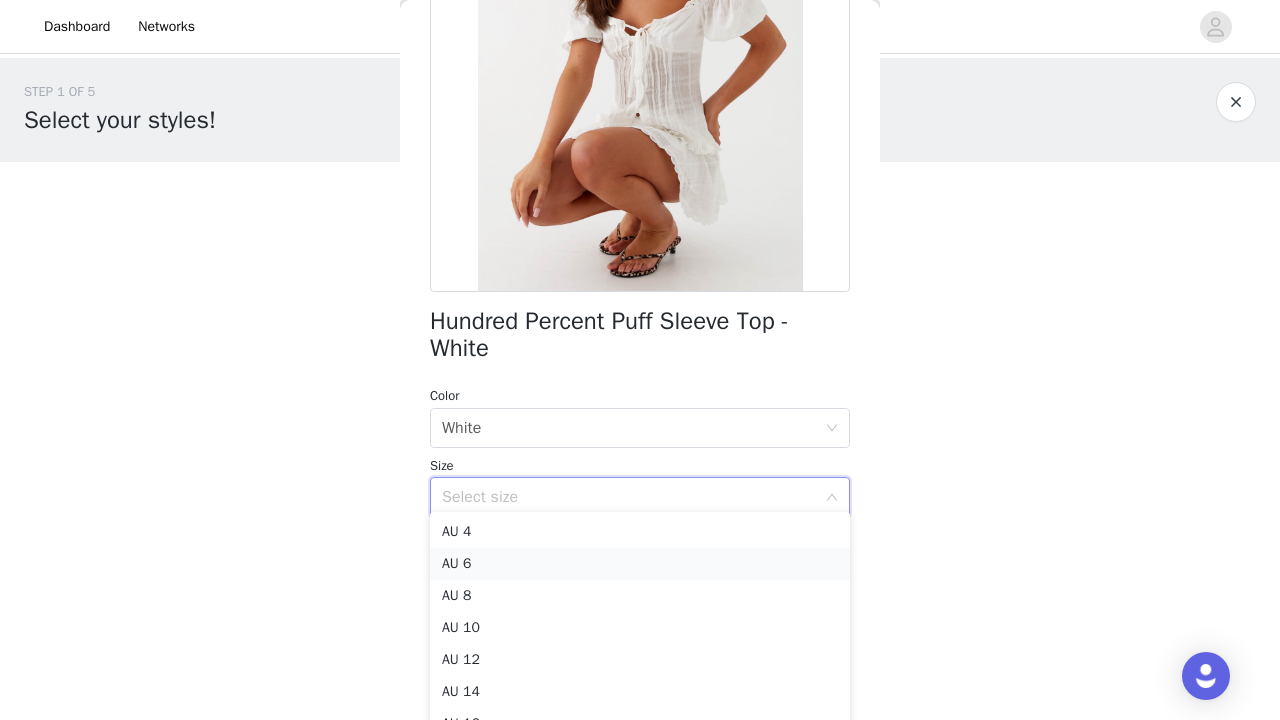 click on "AU 6" at bounding box center (640, 564) 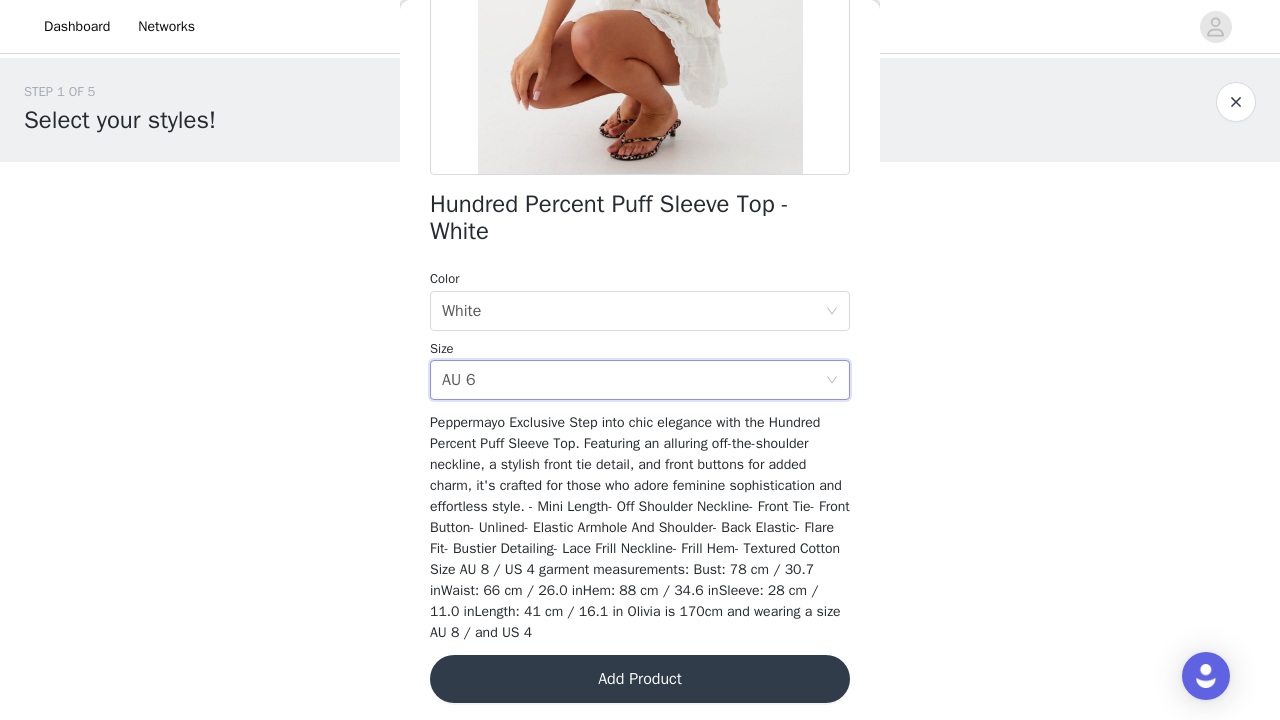 scroll, scrollTop: 373, scrollLeft: 0, axis: vertical 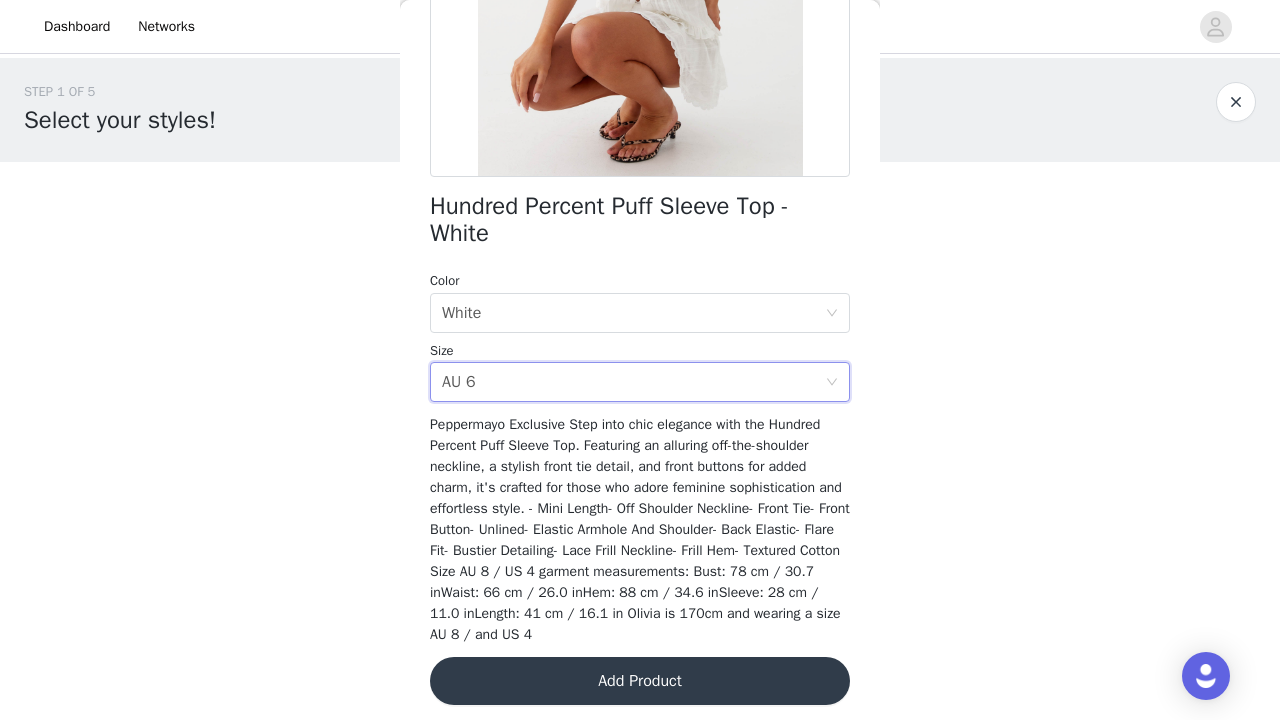 click on "Add Product" at bounding box center [640, 681] 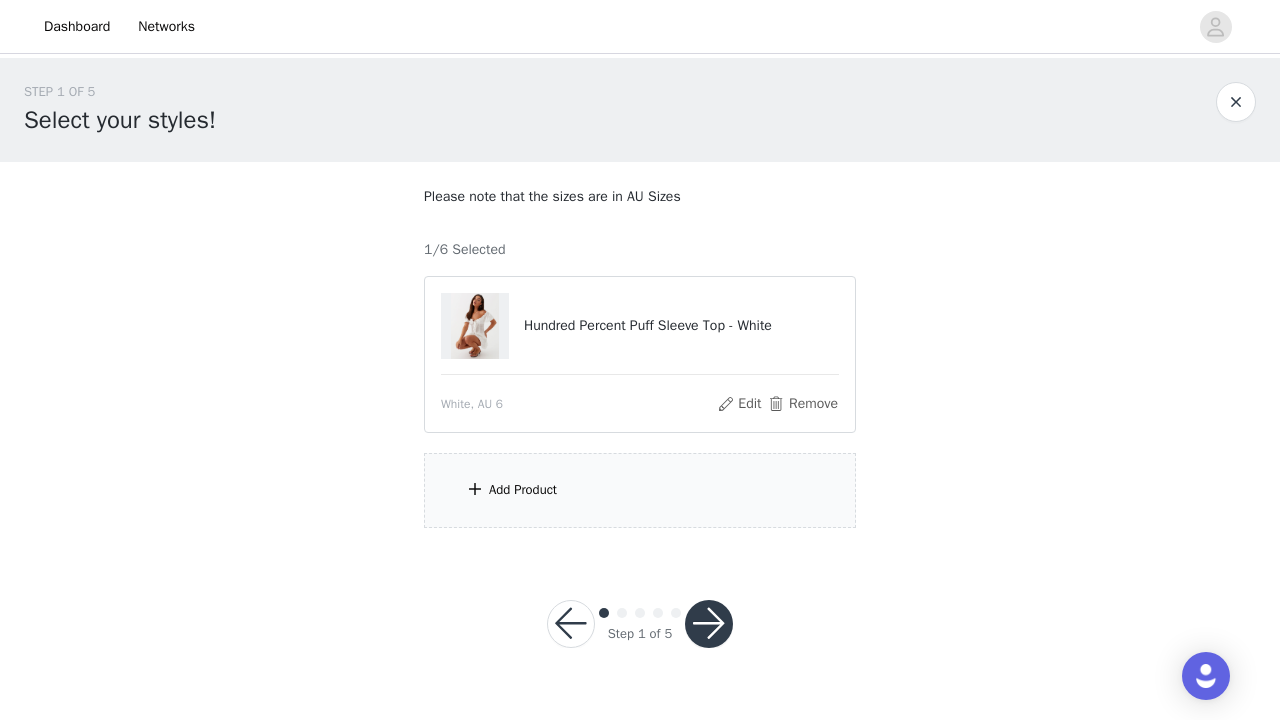 click on "Add Product" at bounding box center (640, 490) 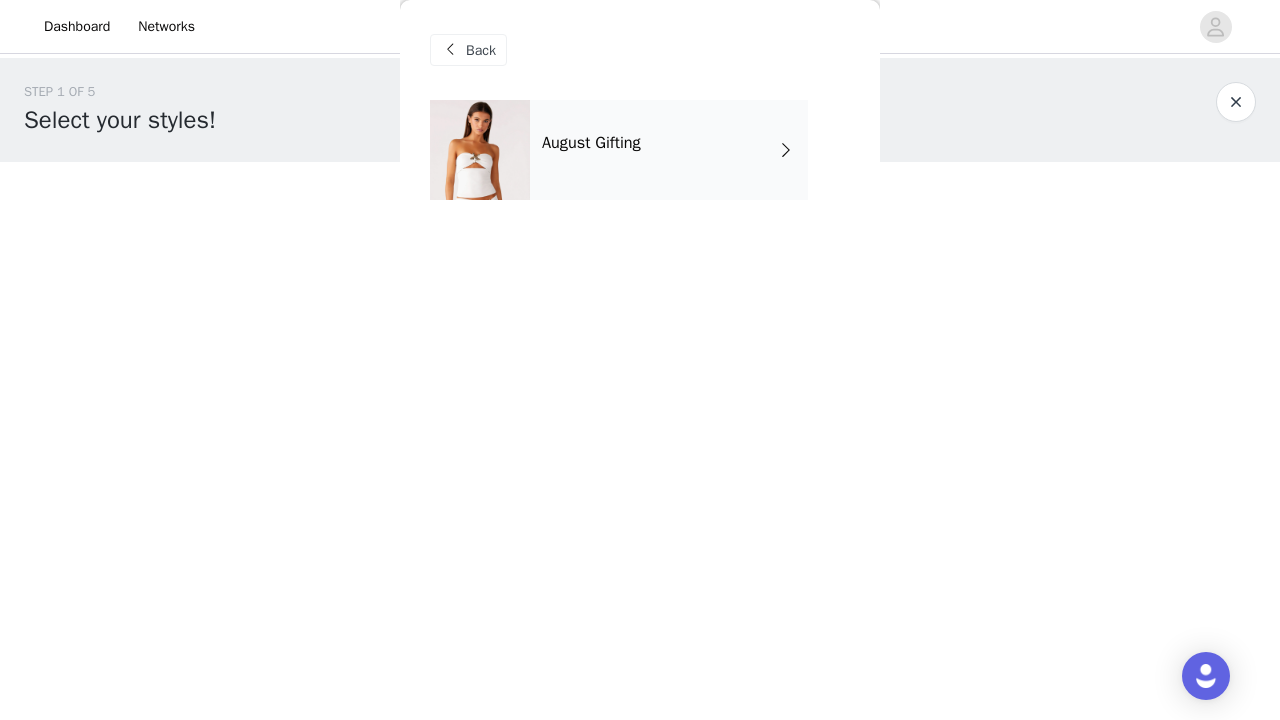 click on "August Gifting" at bounding box center [591, 143] 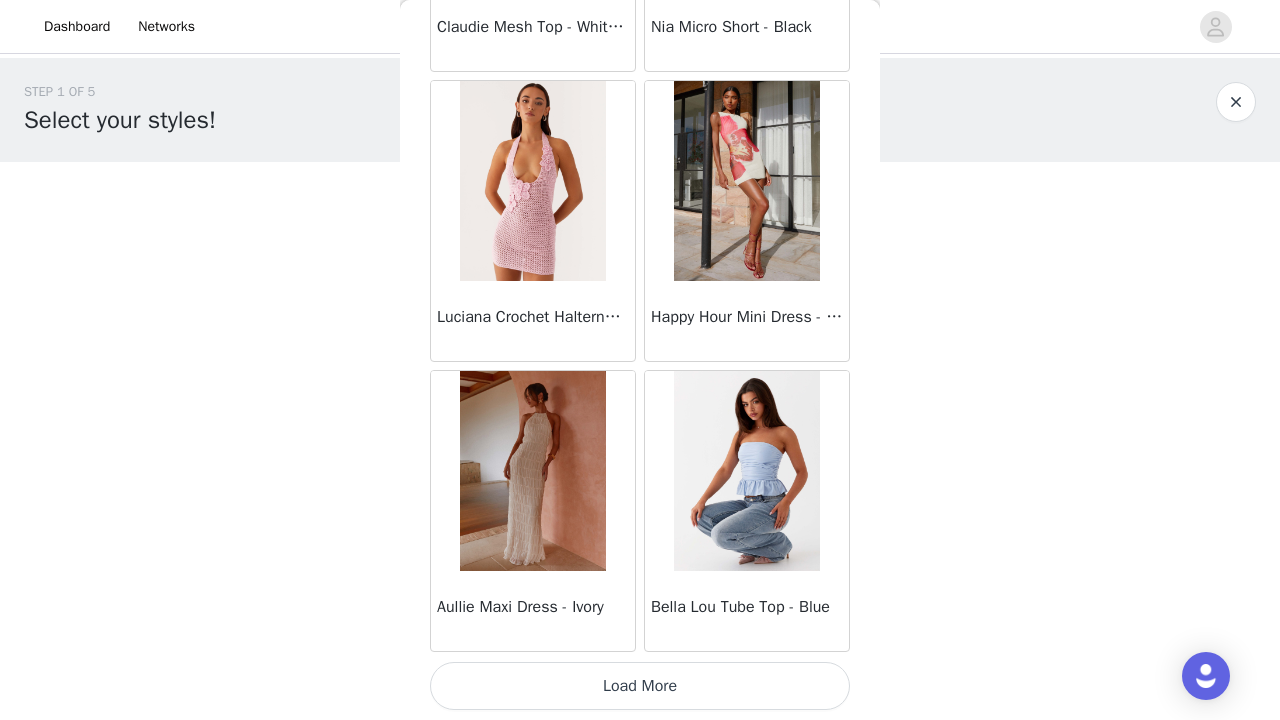 click on "Load More" at bounding box center [640, 686] 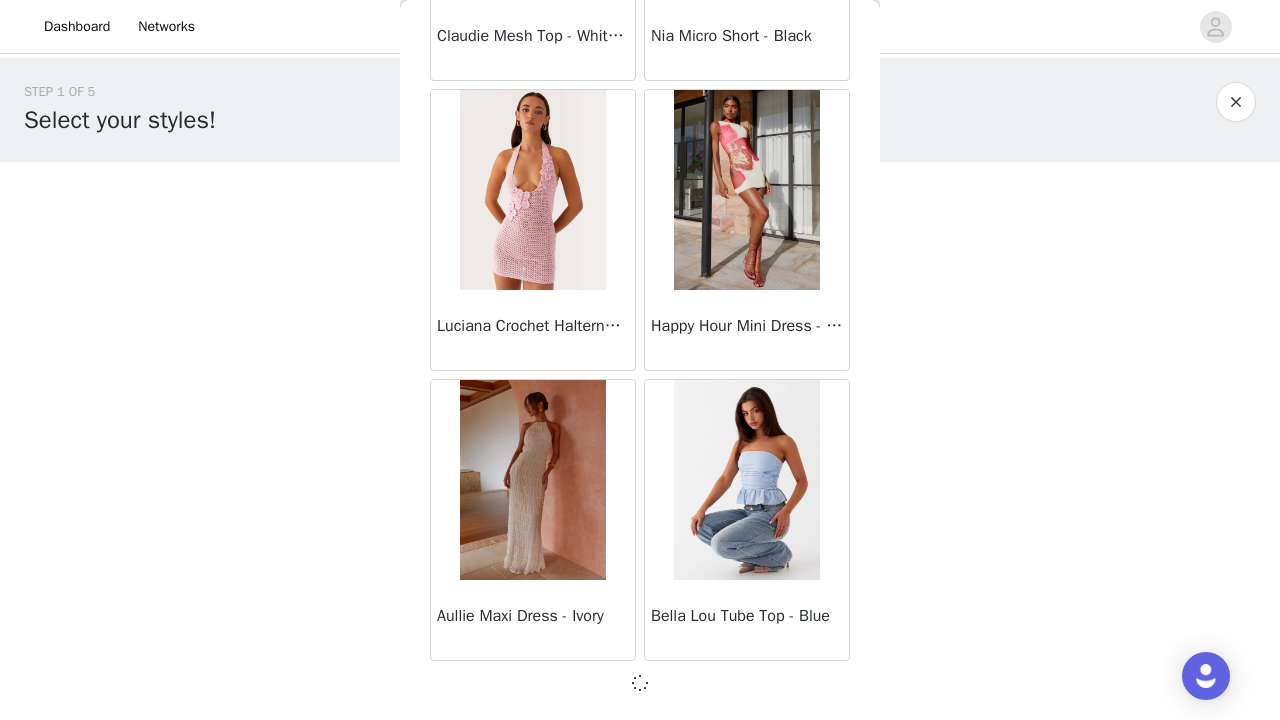 scroll, scrollTop: 2331, scrollLeft: 0, axis: vertical 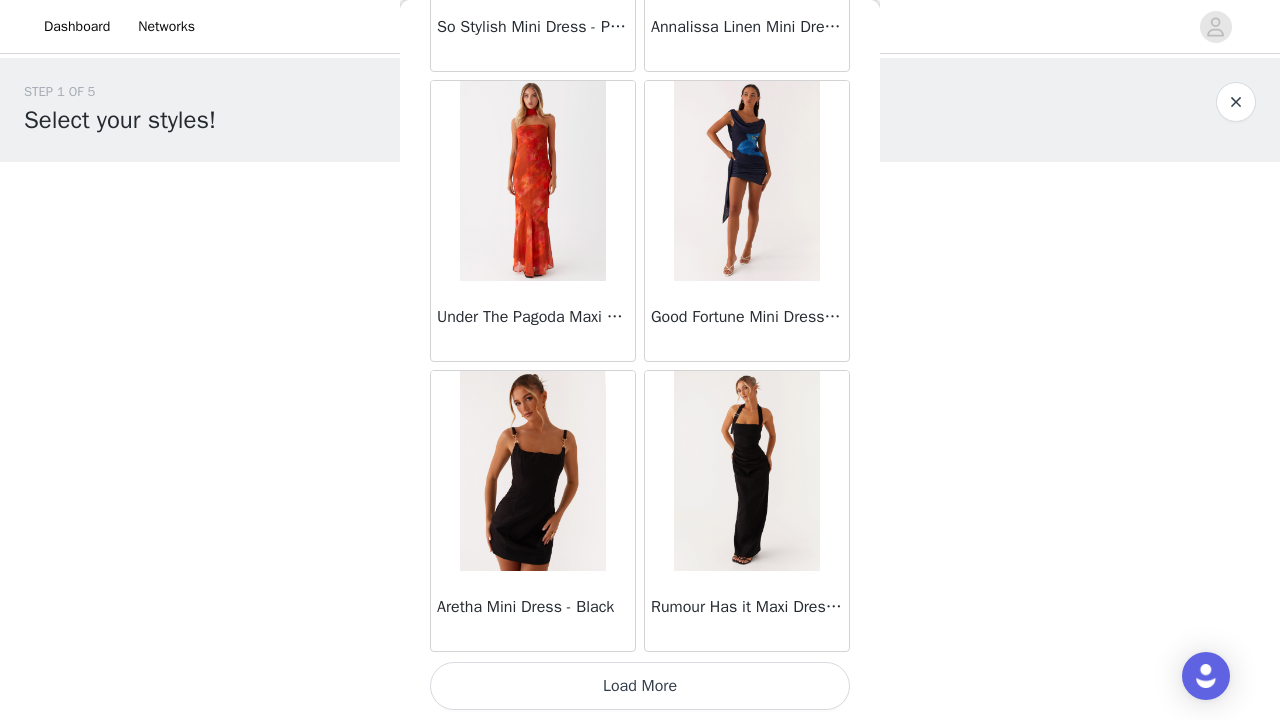 click on "Load More" at bounding box center (640, 686) 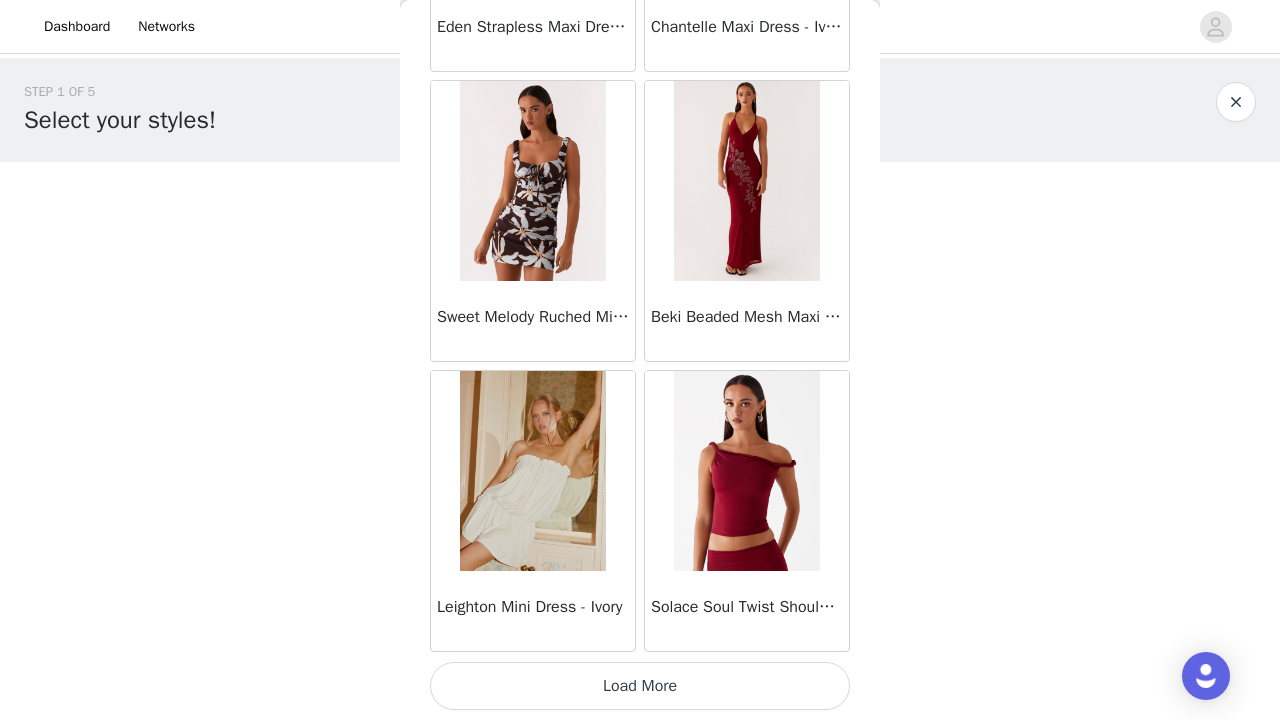 click on "Load More" at bounding box center (640, 686) 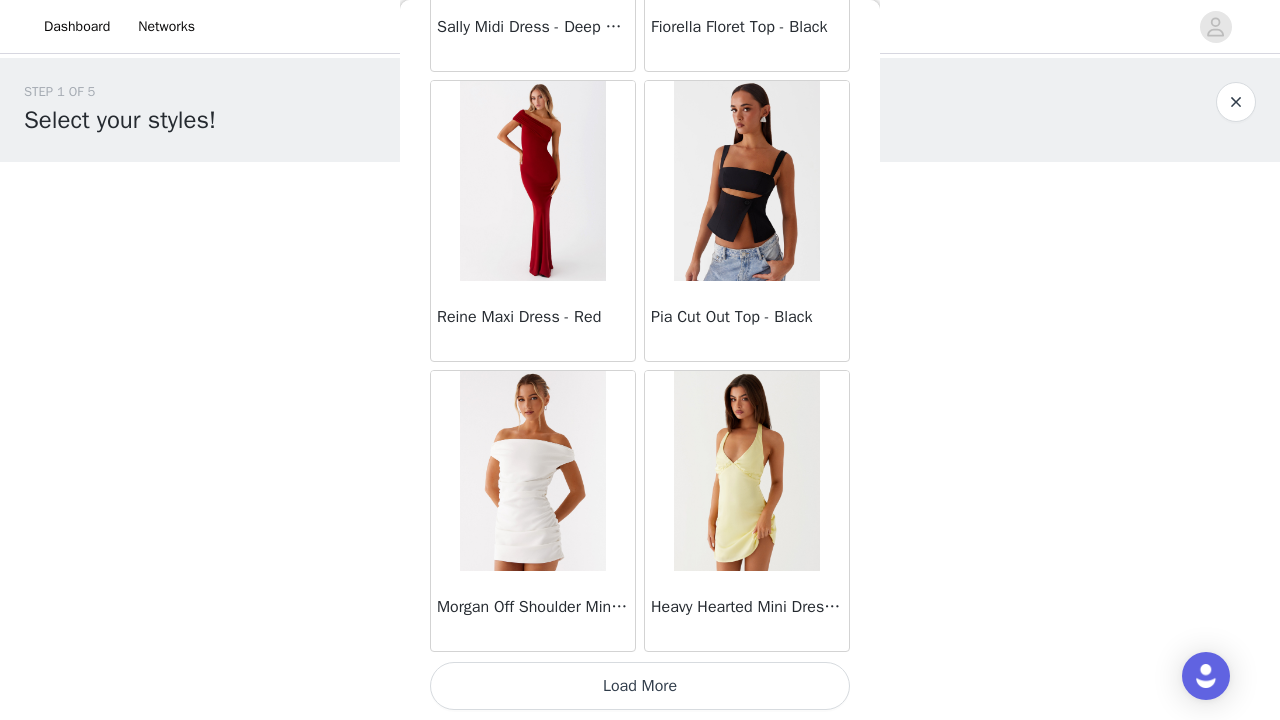 scroll, scrollTop: 11040, scrollLeft: 0, axis: vertical 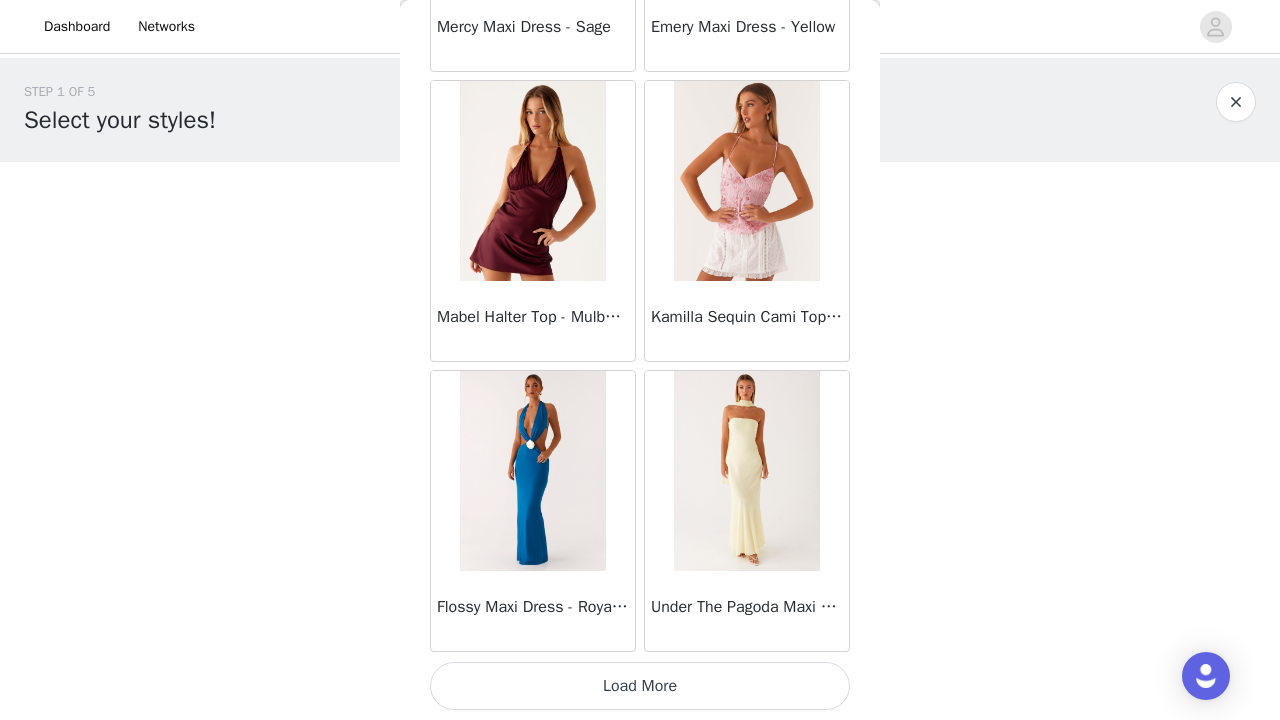 click on "Load More" at bounding box center [640, 686] 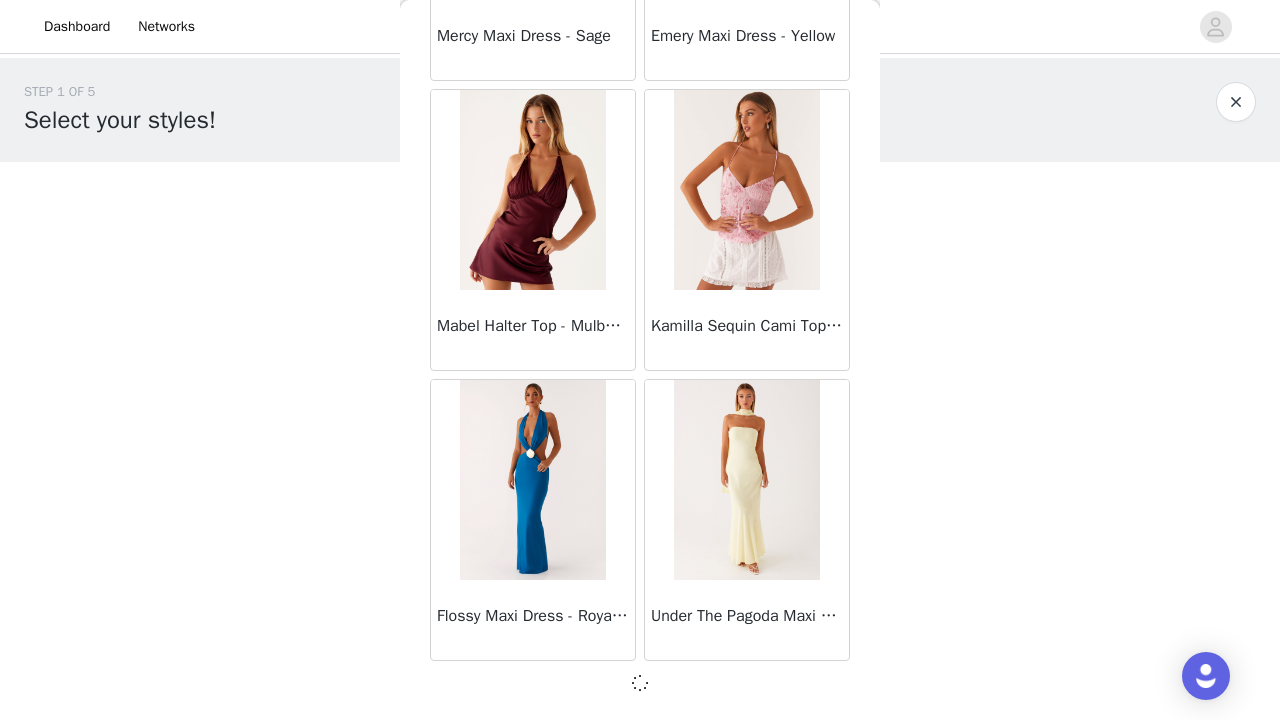 scroll, scrollTop: 13931, scrollLeft: 0, axis: vertical 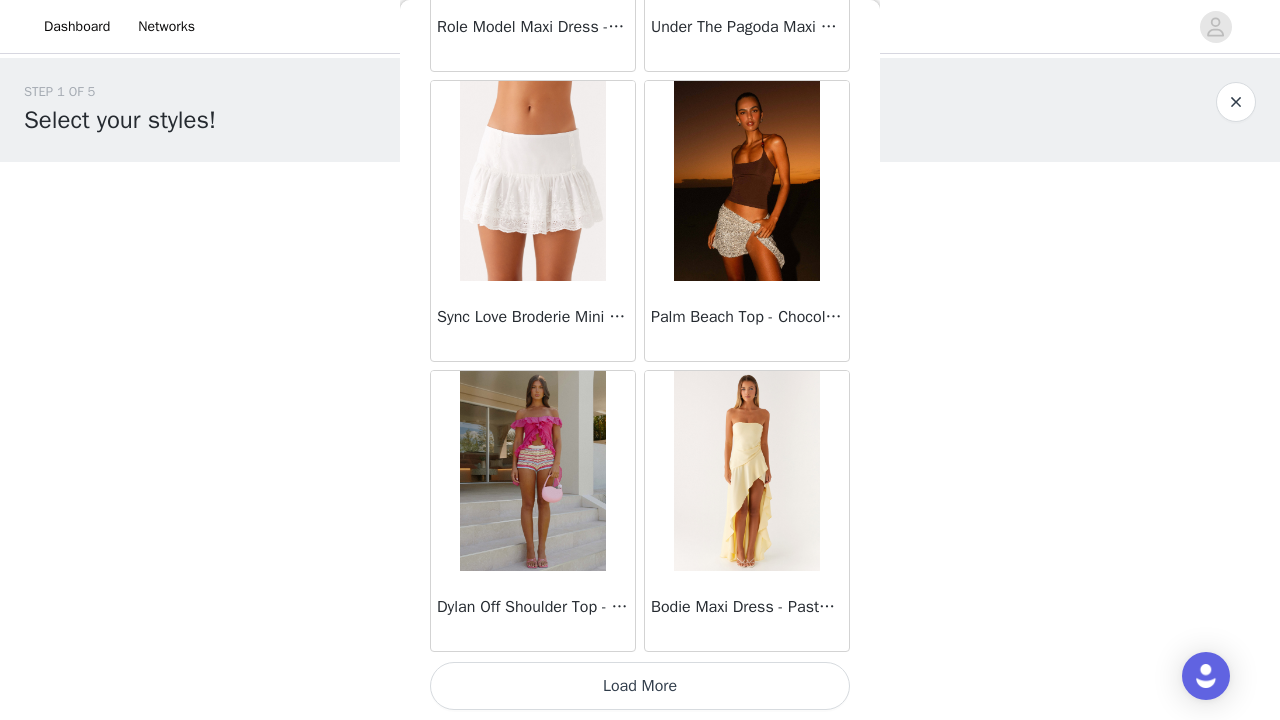 click on "Load More" at bounding box center [640, 686] 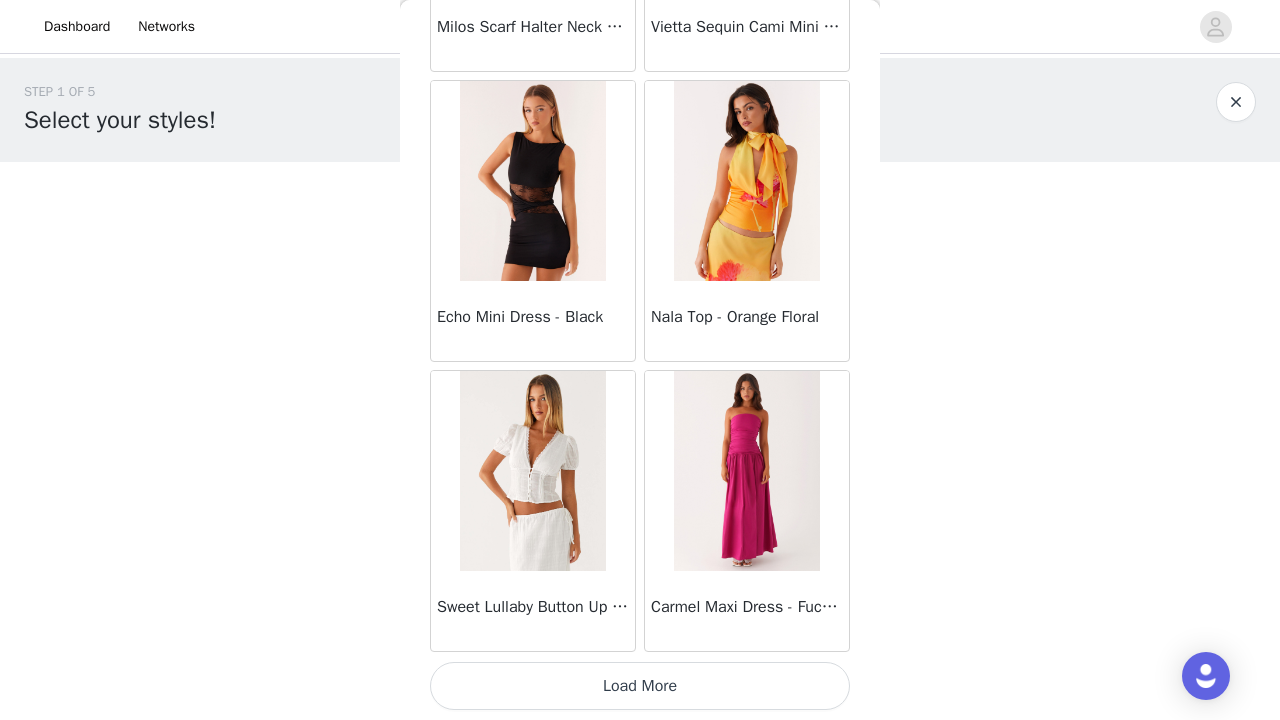 scroll, scrollTop: 19740, scrollLeft: 0, axis: vertical 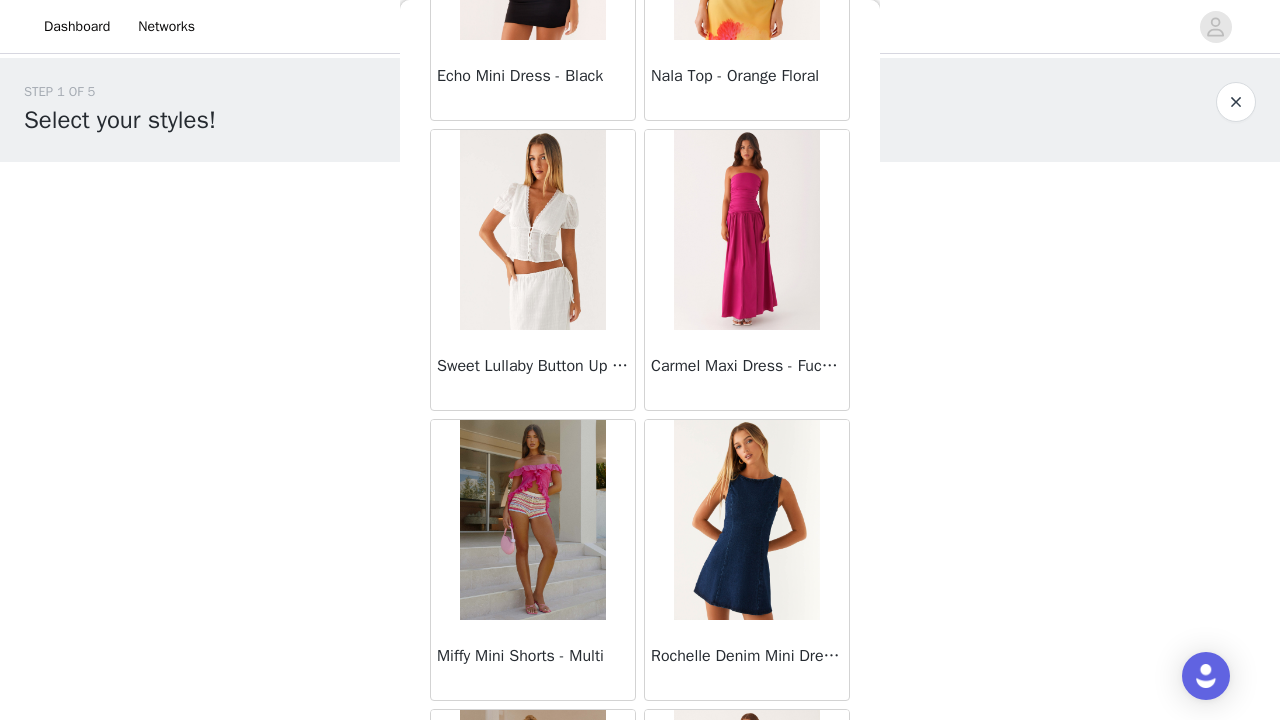 click on "Sweet Lullaby Button Up Shirt - White" at bounding box center [533, 370] 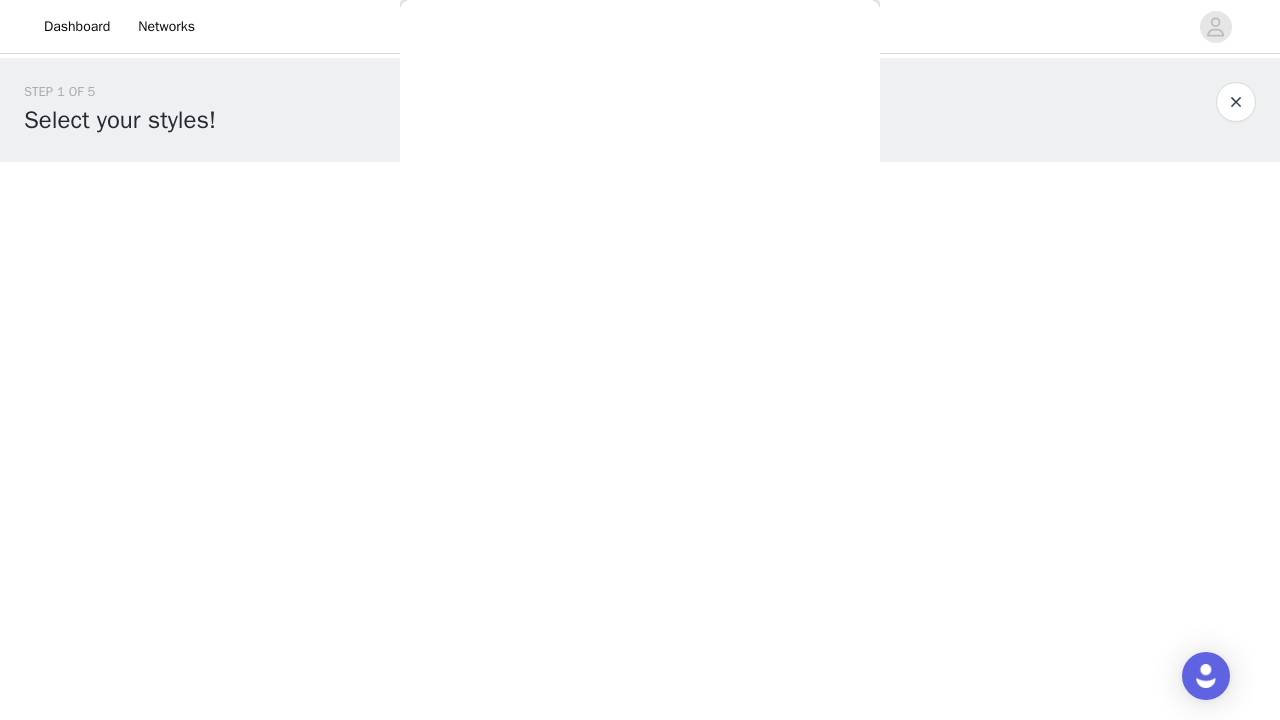 scroll, scrollTop: 0, scrollLeft: 0, axis: both 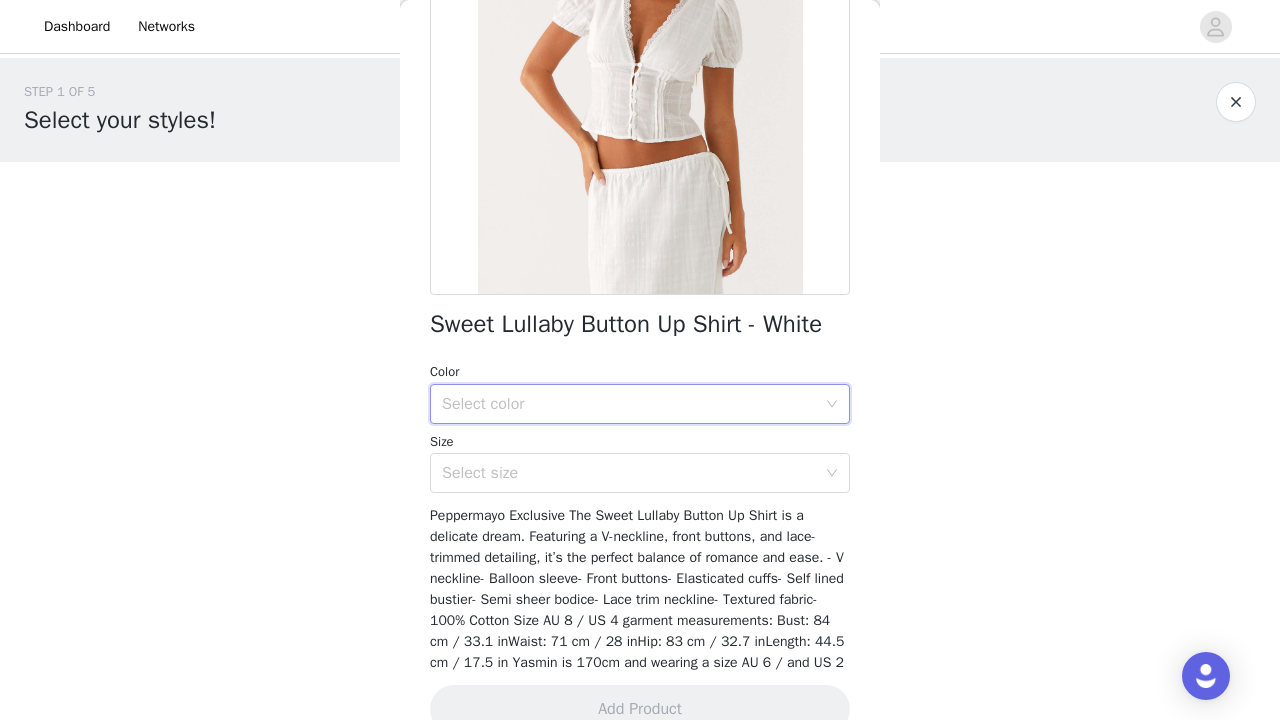 click on "Select color" at bounding box center [633, 404] 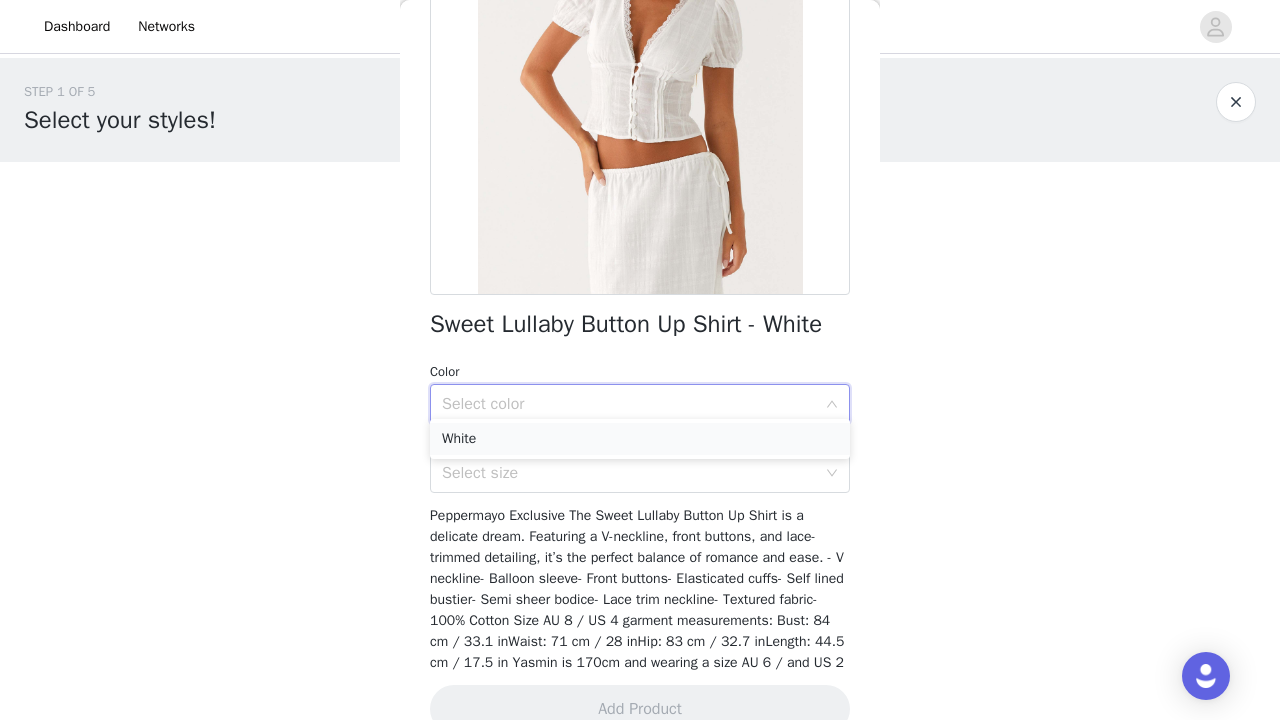 click on "White" at bounding box center [640, 439] 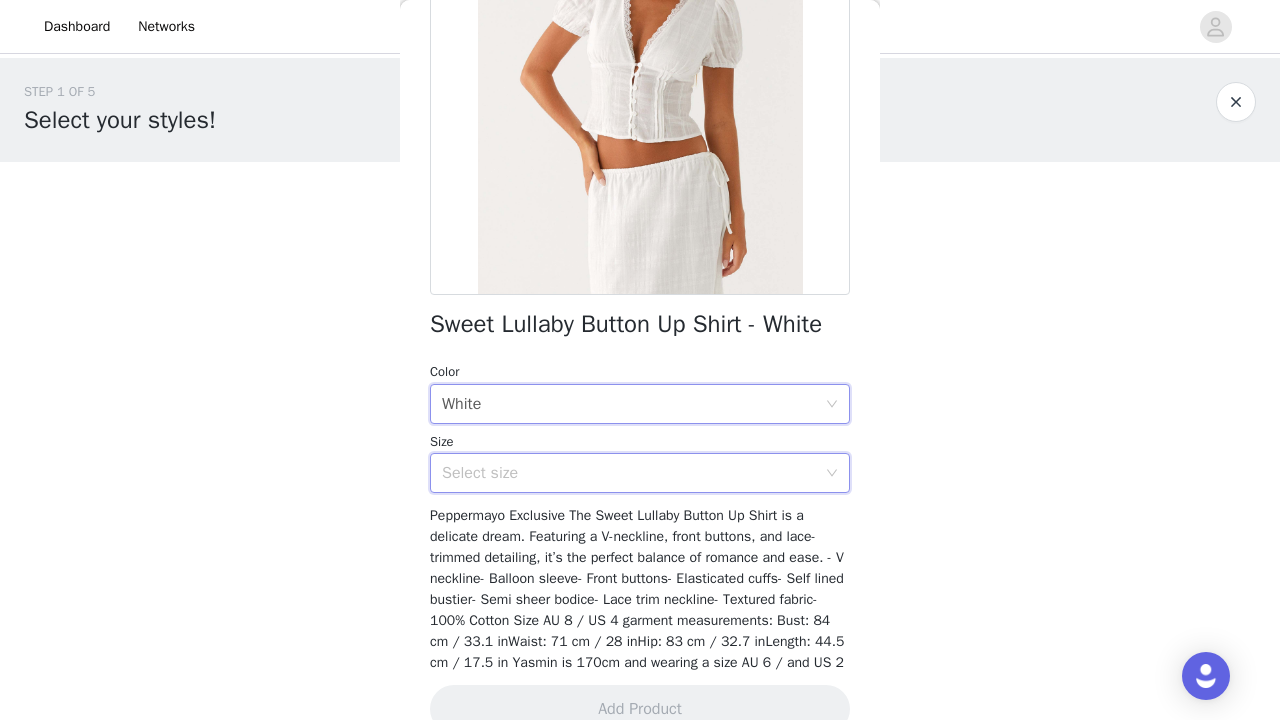 click on "Select size" at bounding box center (633, 473) 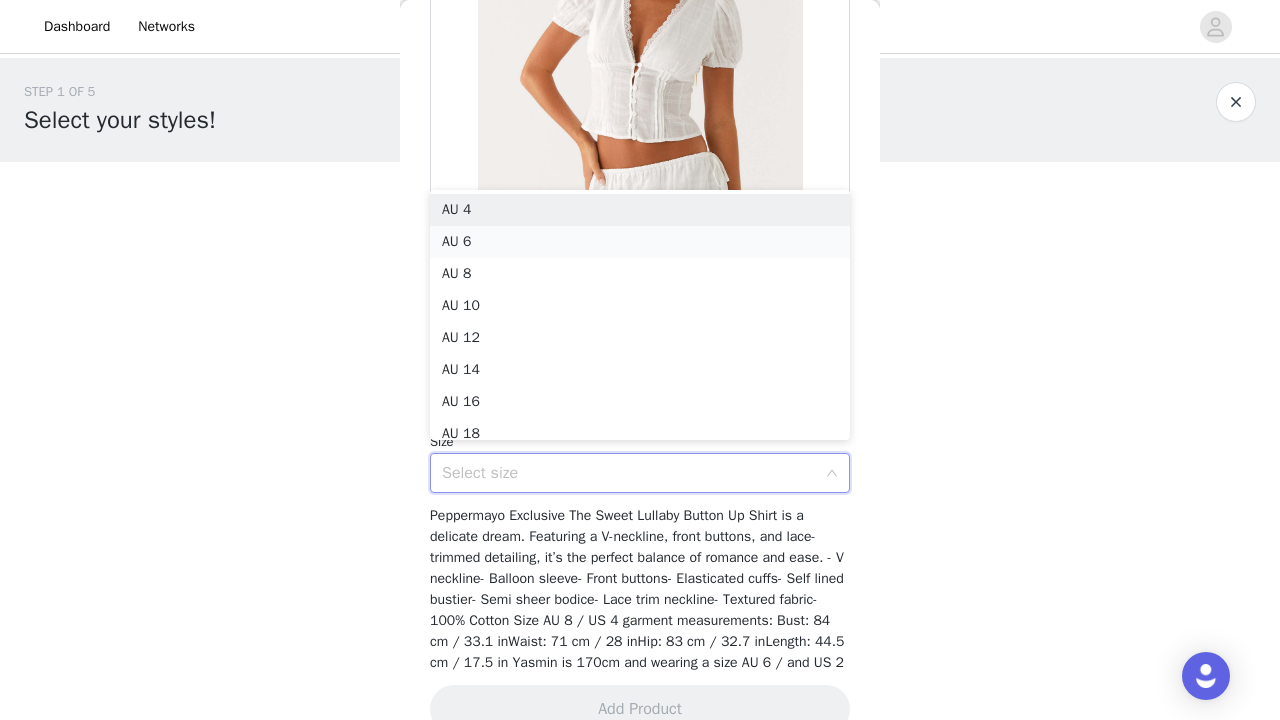scroll, scrollTop: 10, scrollLeft: 0, axis: vertical 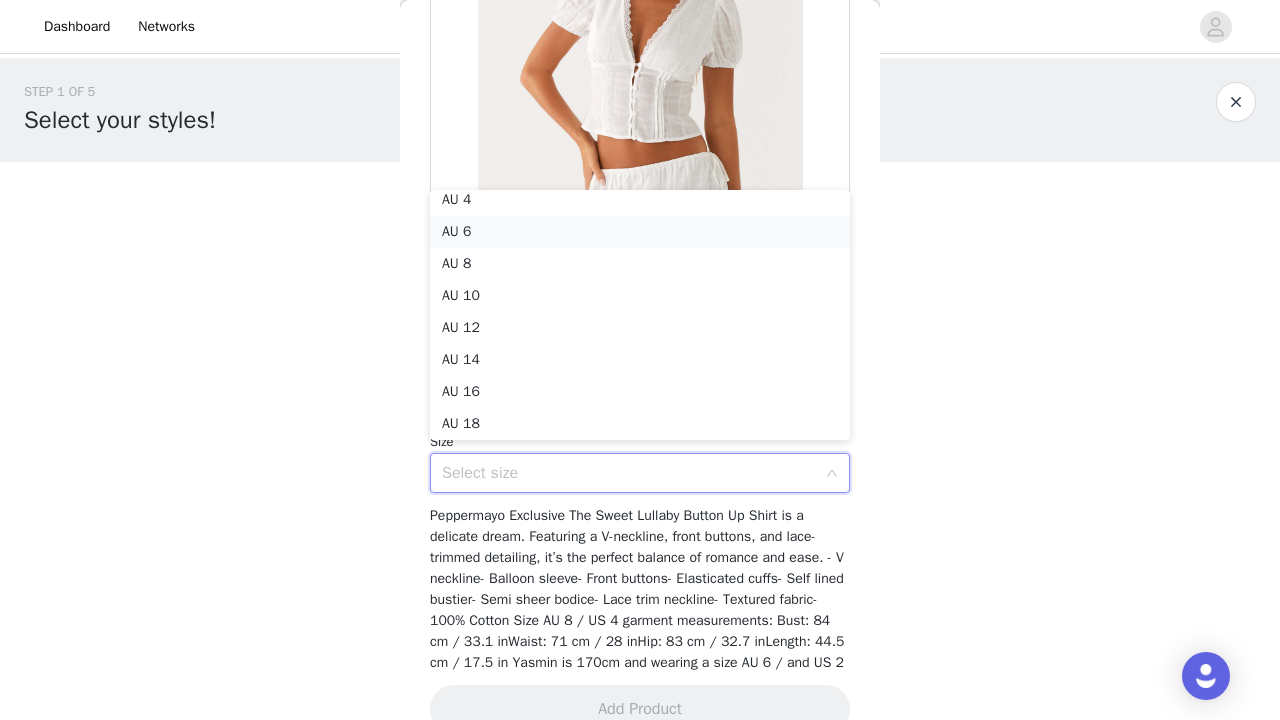 click on "AU 6" at bounding box center [640, 232] 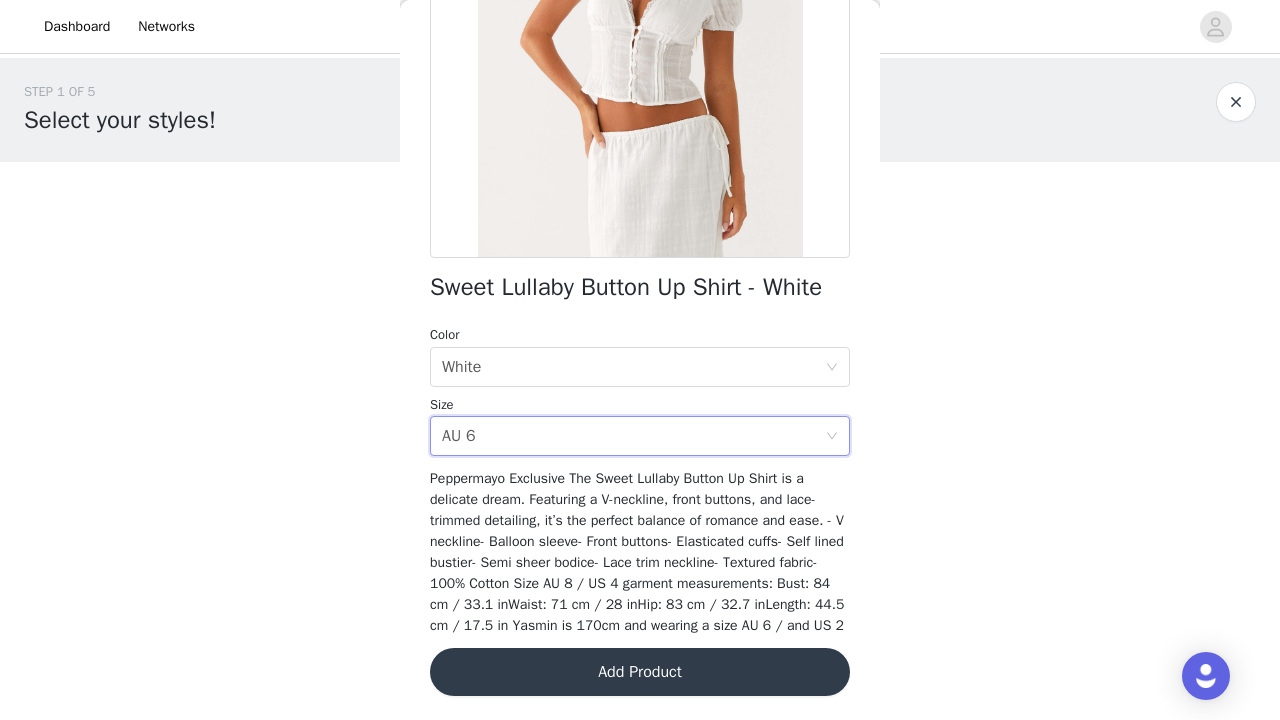 scroll, scrollTop: 304, scrollLeft: 0, axis: vertical 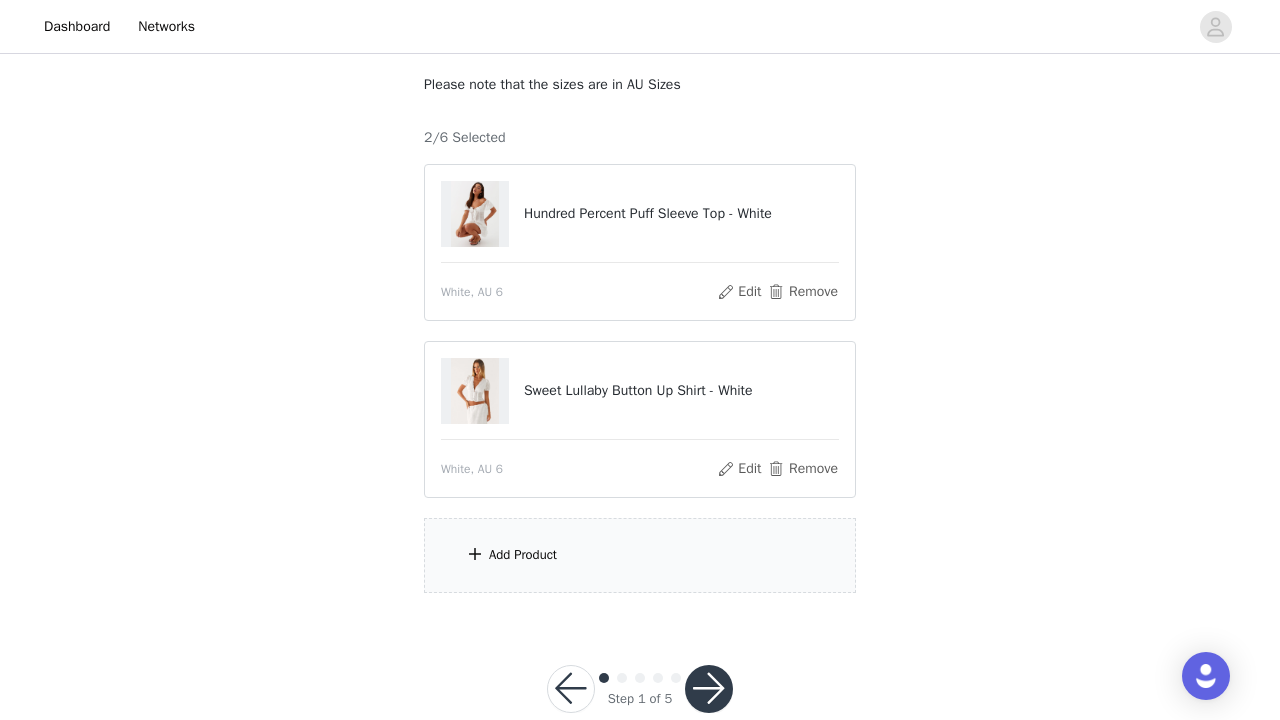 click on "Add Product" at bounding box center [523, 555] 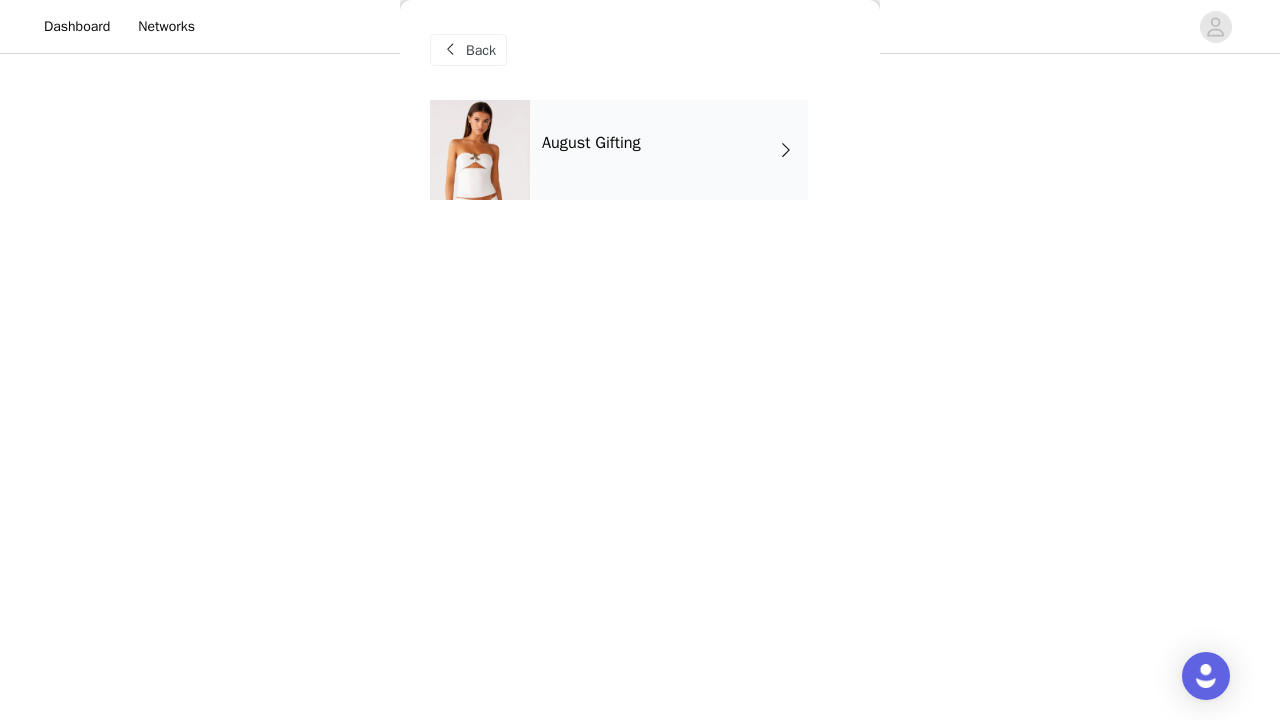 click on "August Gifting" at bounding box center [669, 150] 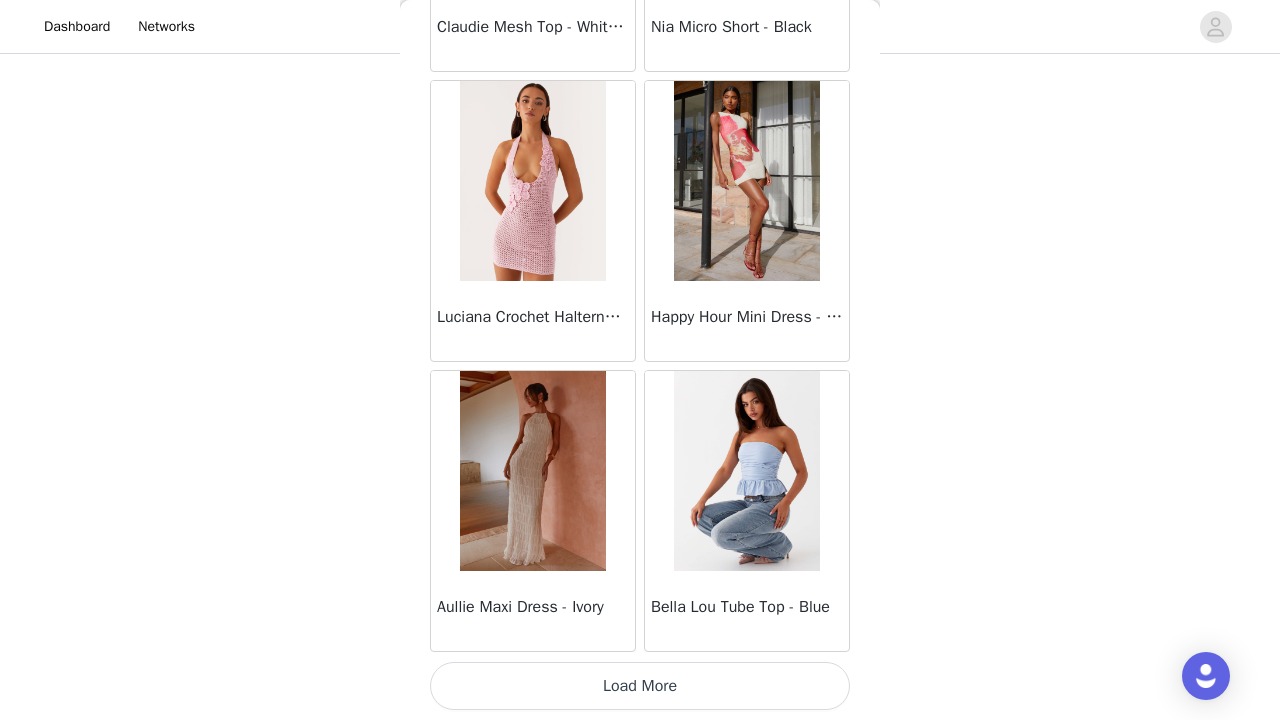 click on "Load More" at bounding box center (640, 686) 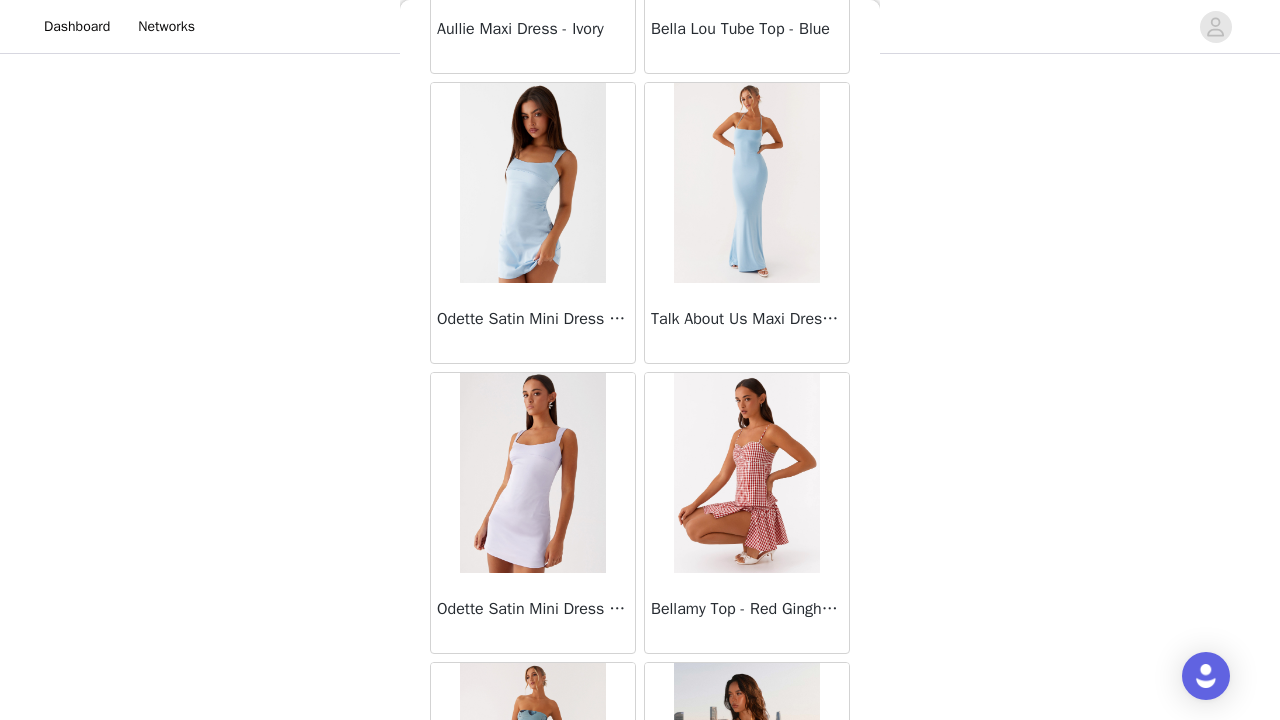 scroll, scrollTop: 3039, scrollLeft: 0, axis: vertical 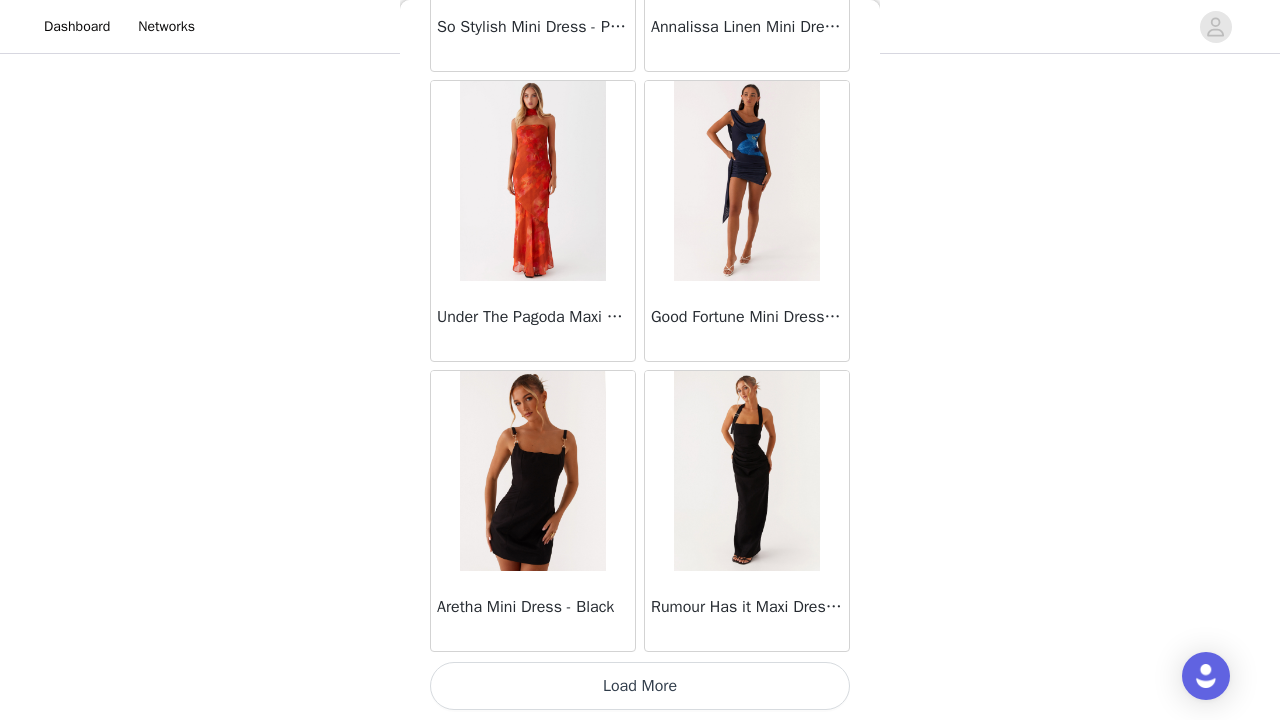 click on "Load More" at bounding box center (640, 686) 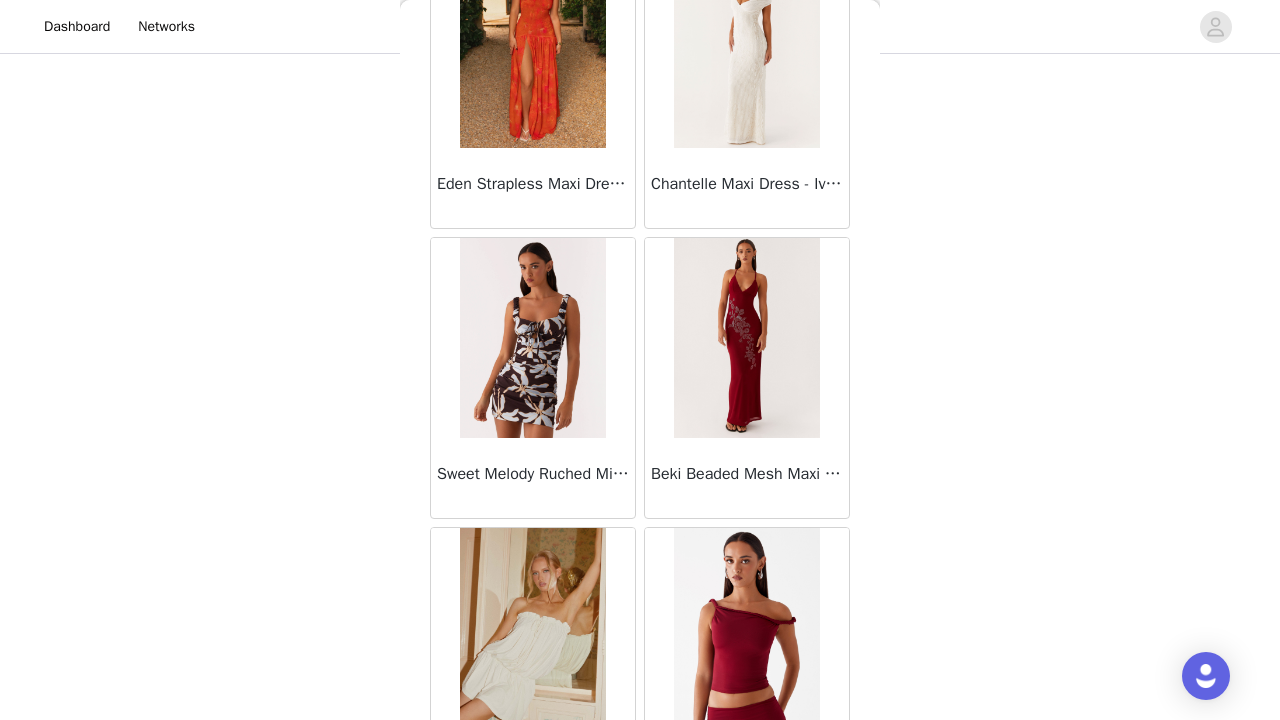 scroll, scrollTop: 8140, scrollLeft: 0, axis: vertical 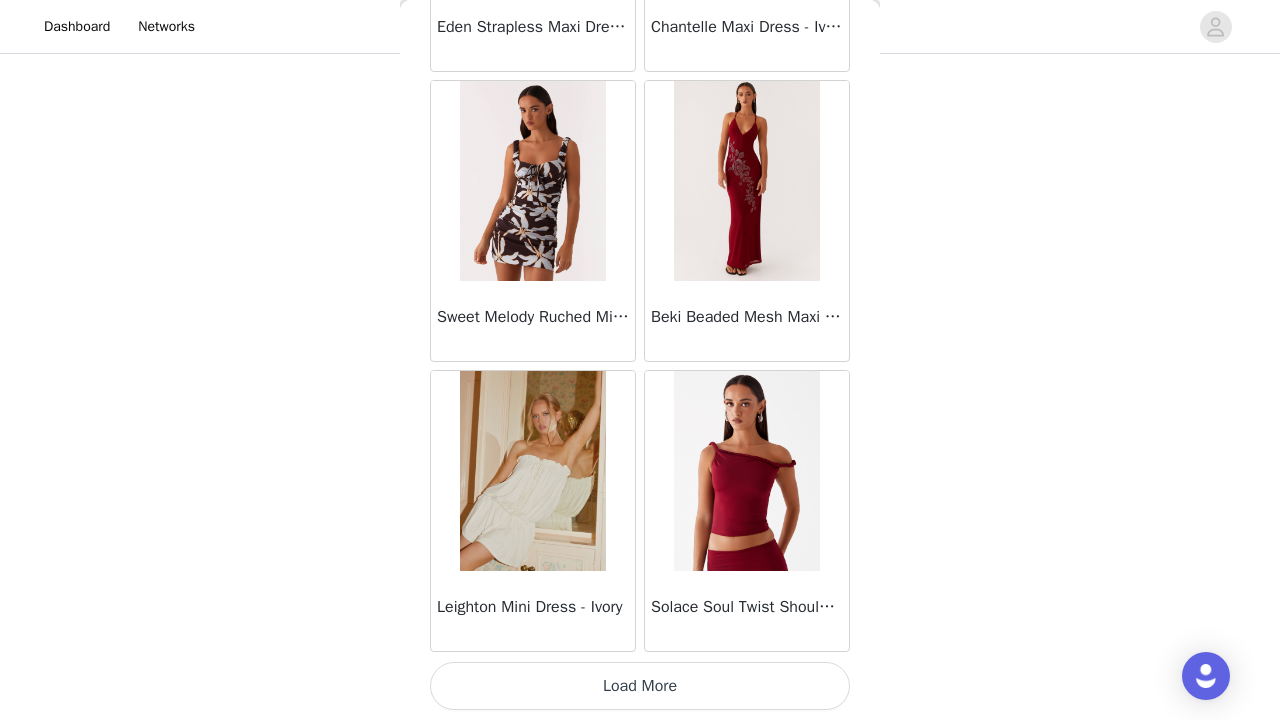 click on "Load More" at bounding box center (640, 686) 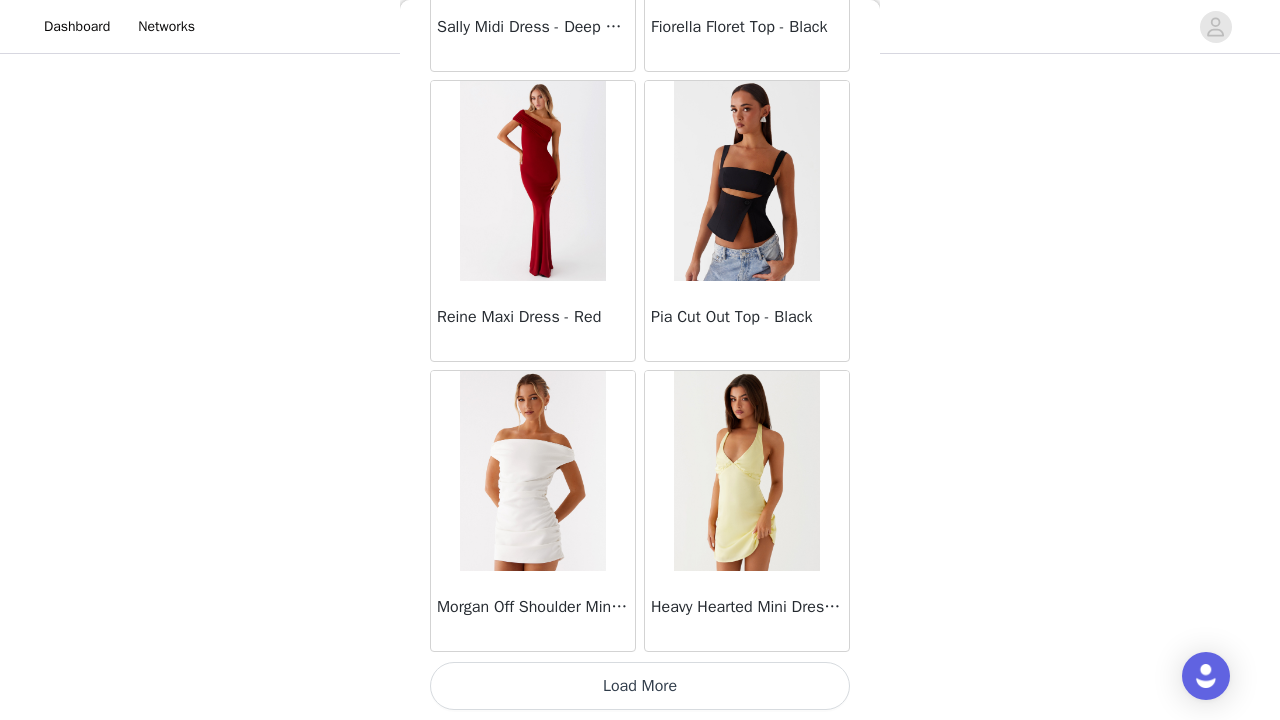 click on "Load More" at bounding box center (640, 686) 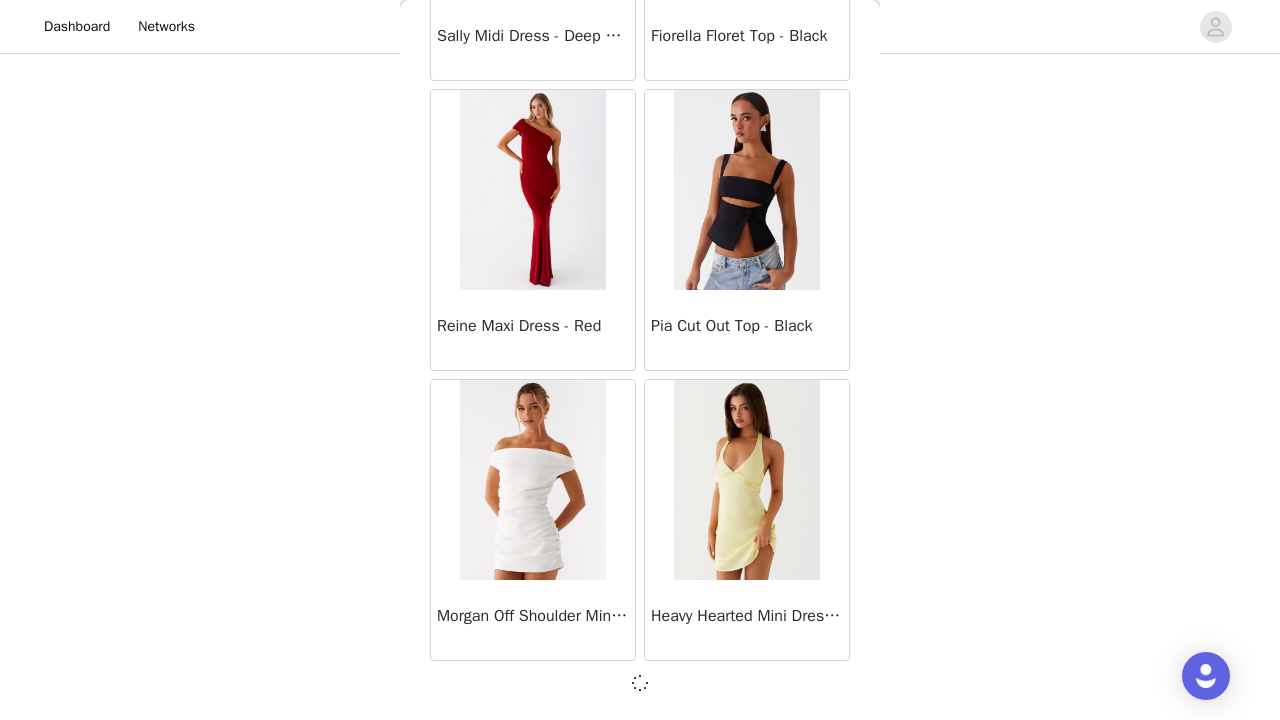 scroll, scrollTop: 11031, scrollLeft: 0, axis: vertical 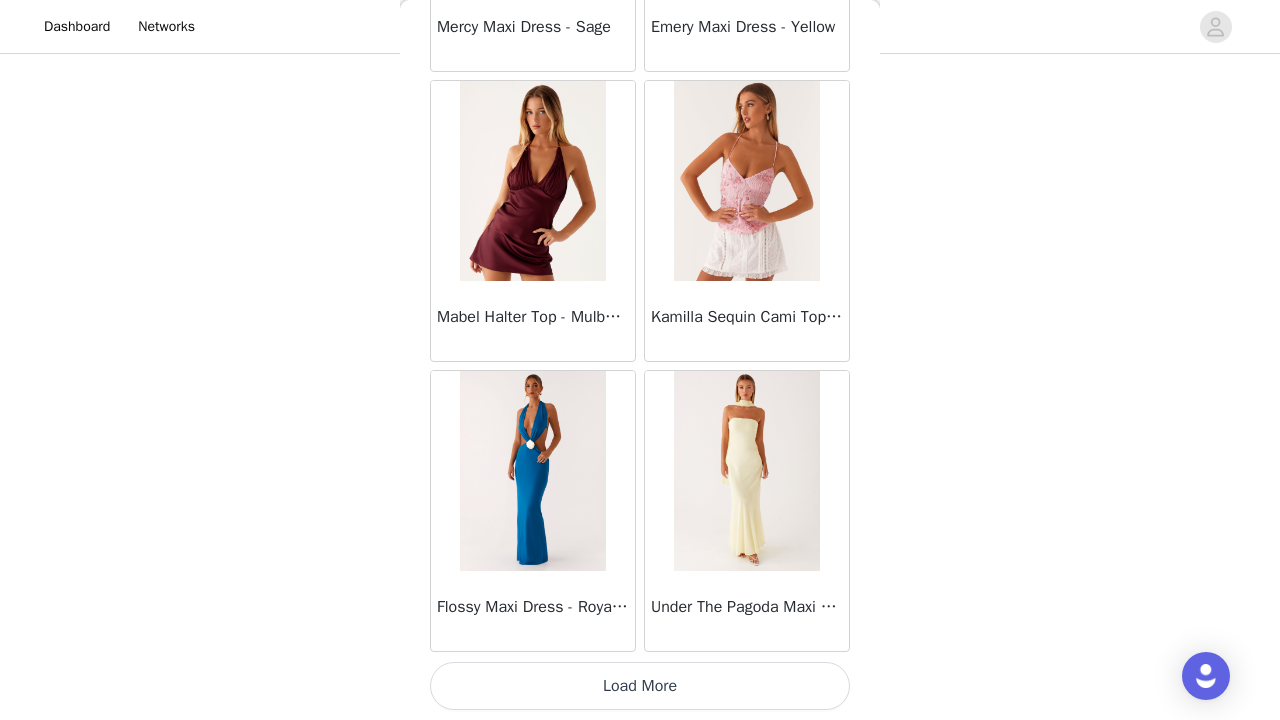 click on "Load More" at bounding box center (640, 686) 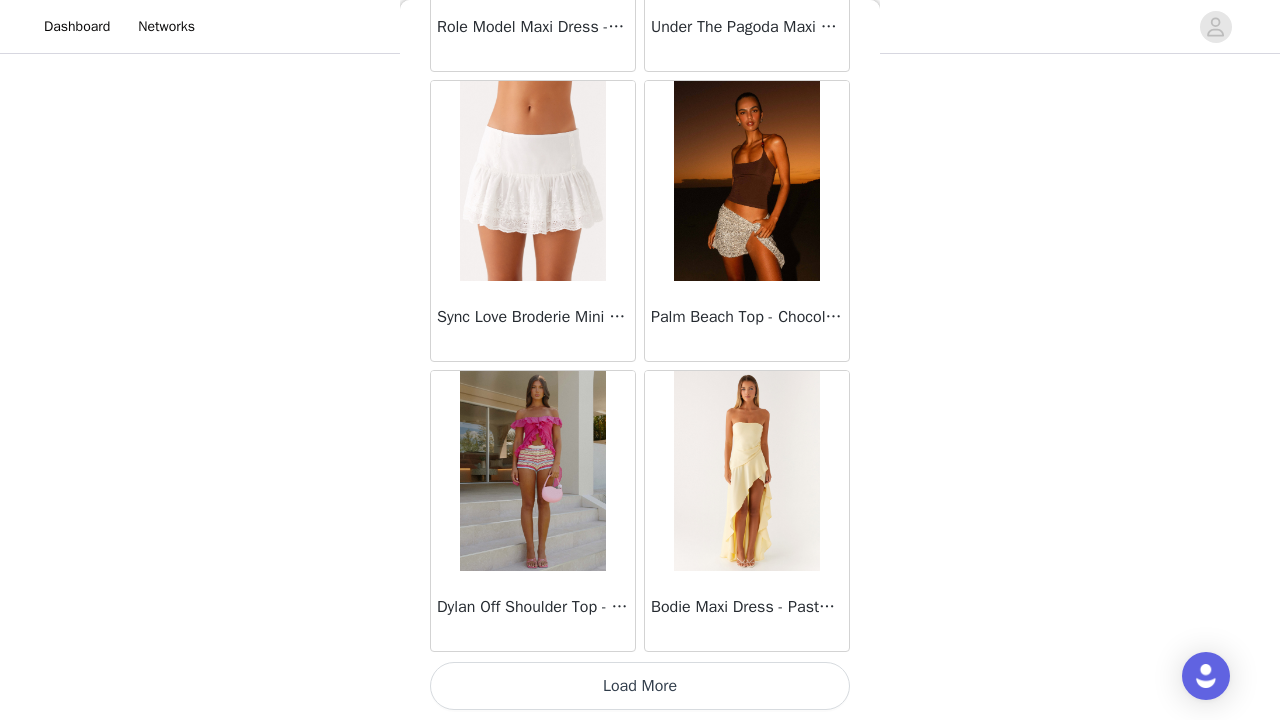 click on "Load More" at bounding box center (640, 686) 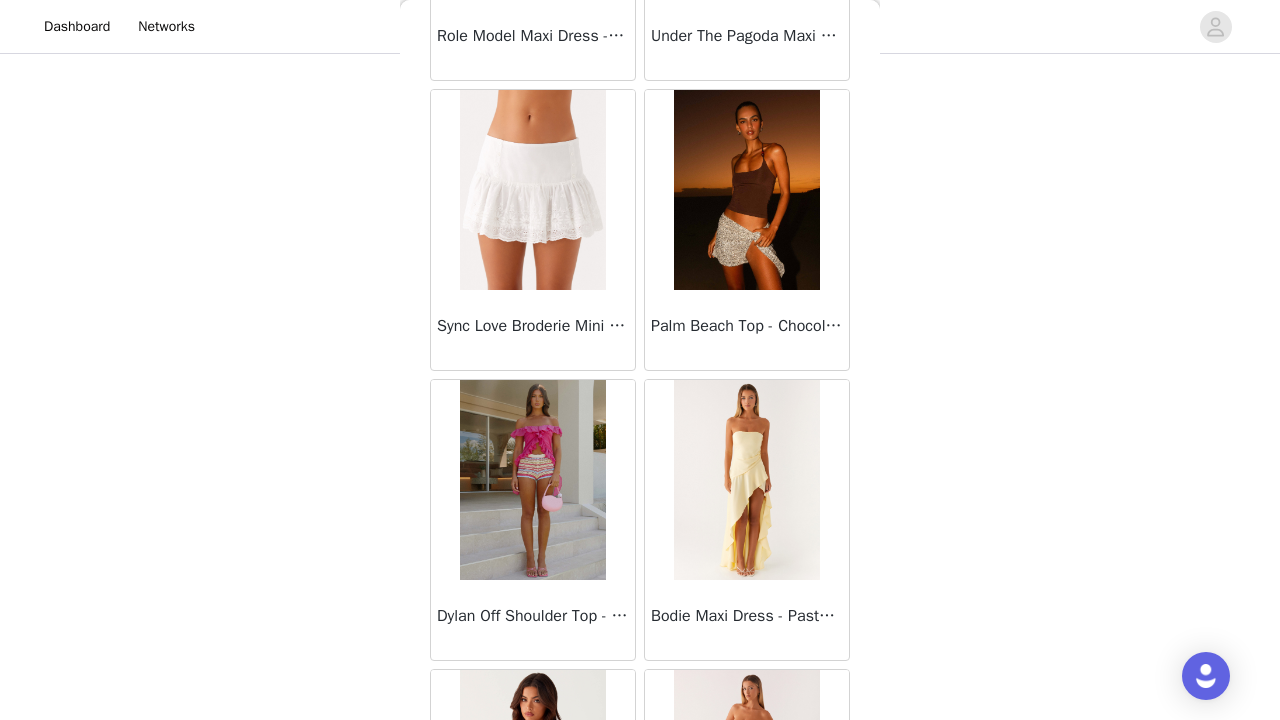 scroll, scrollTop: 152, scrollLeft: 0, axis: vertical 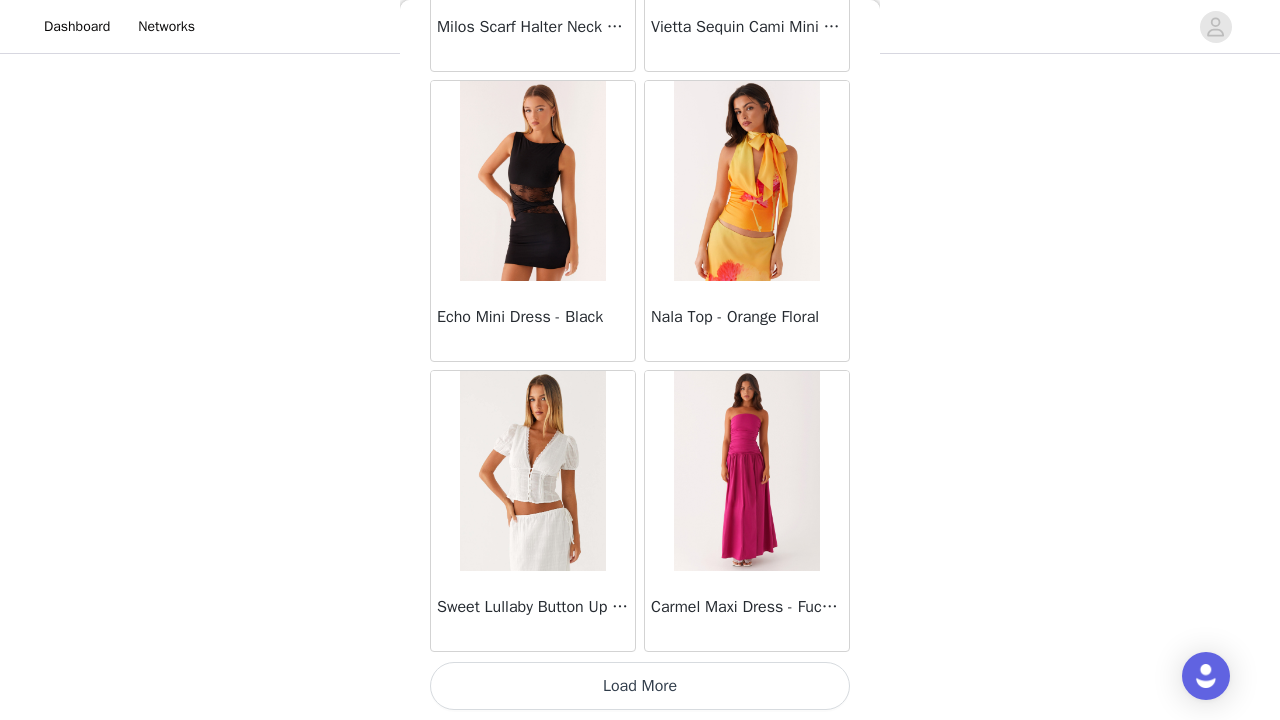 click on "Load More" at bounding box center (640, 686) 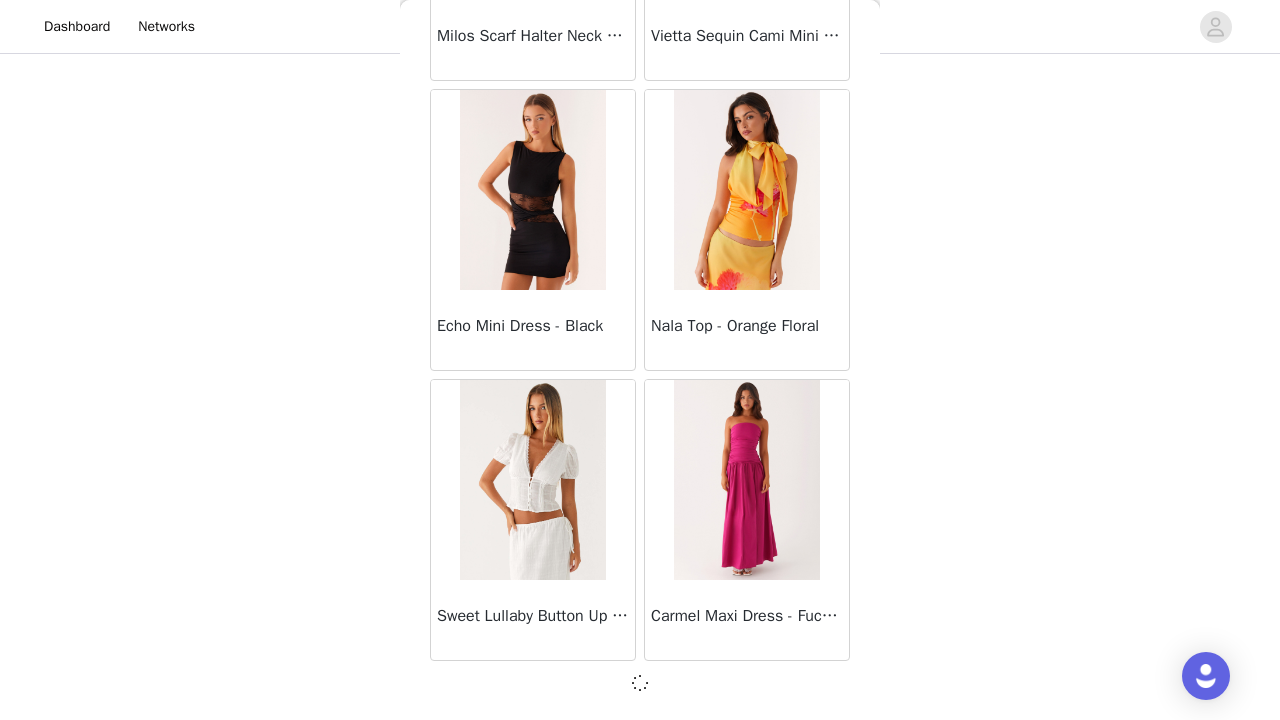 scroll, scrollTop: 19731, scrollLeft: 0, axis: vertical 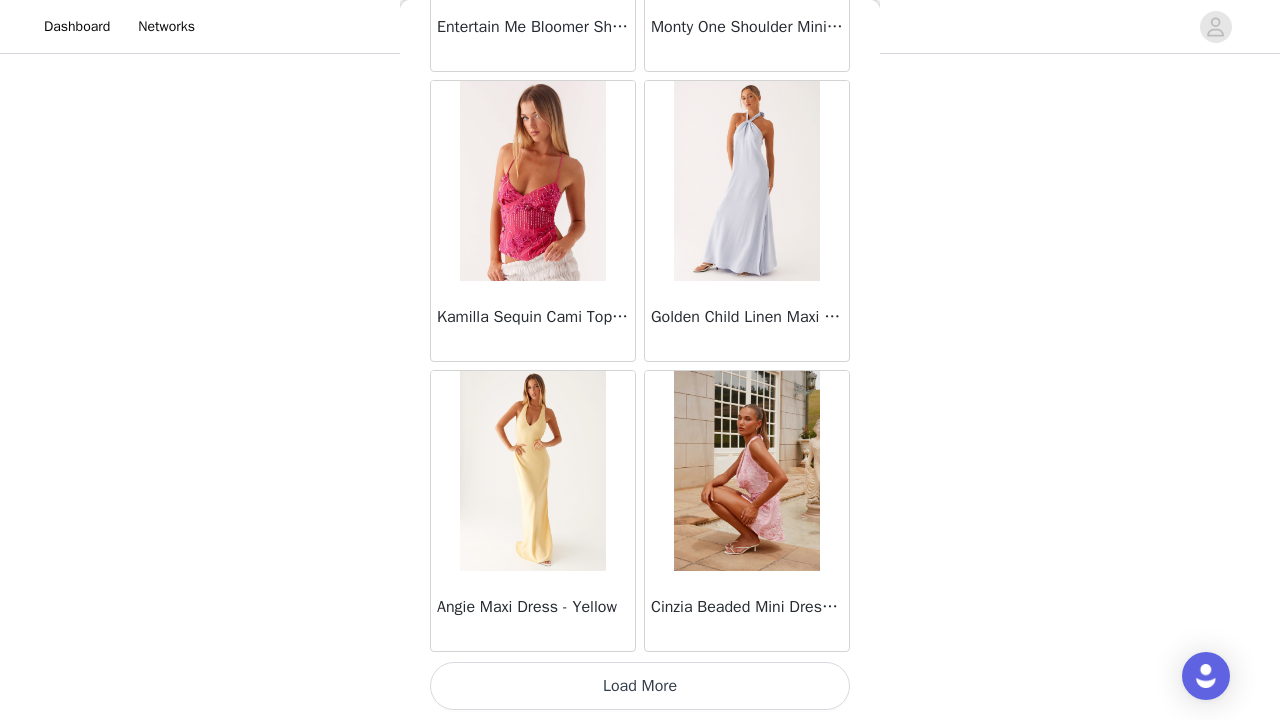click on "Load More" at bounding box center [640, 686] 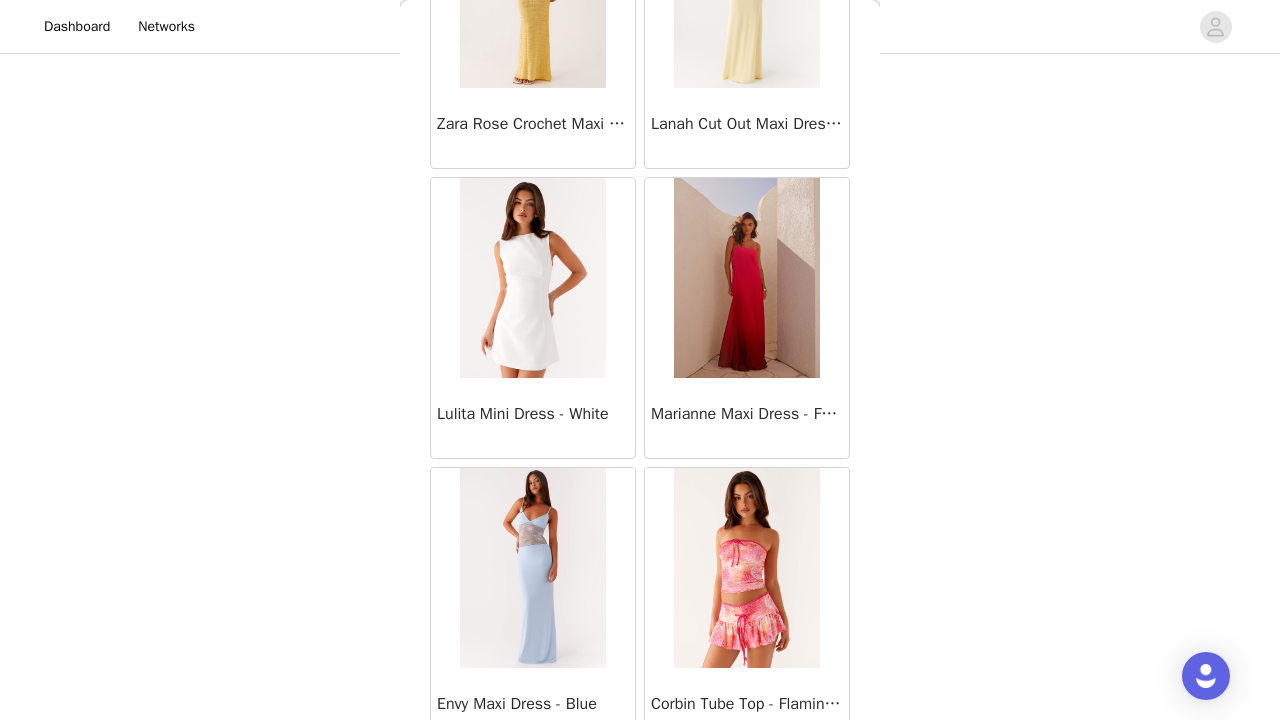 scroll, scrollTop: 25127, scrollLeft: 0, axis: vertical 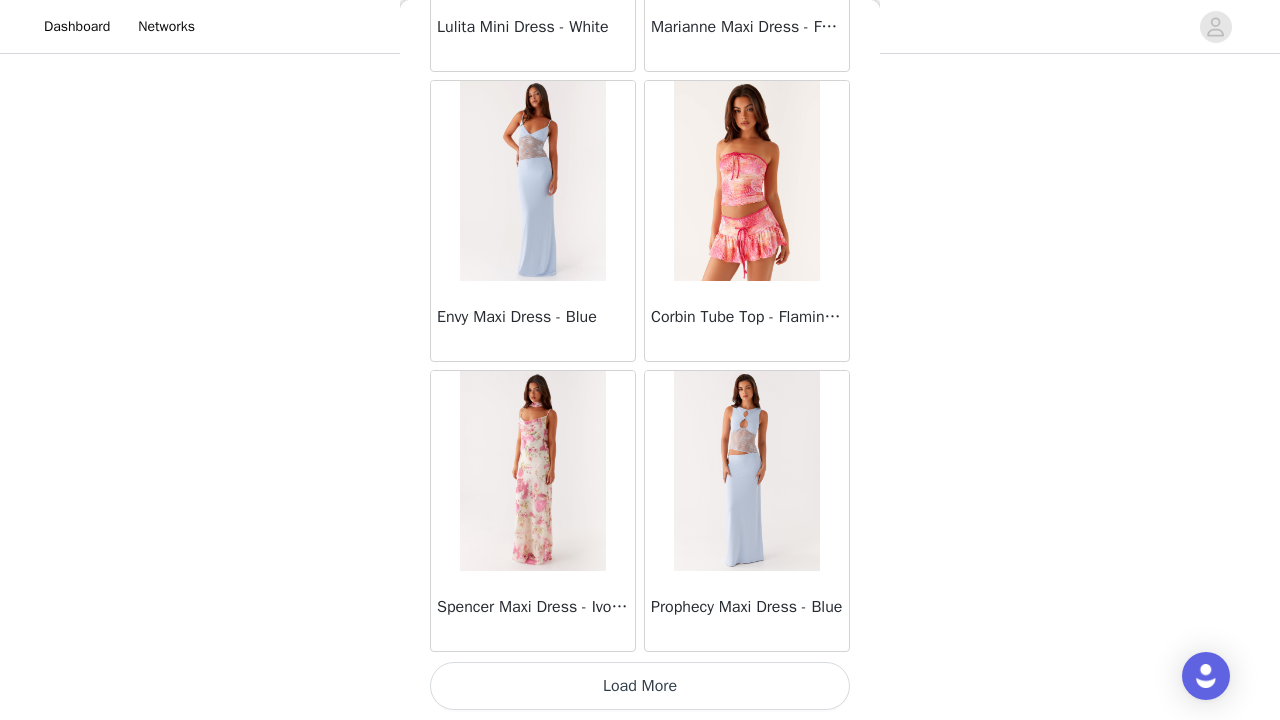 click on "Load More" at bounding box center (640, 686) 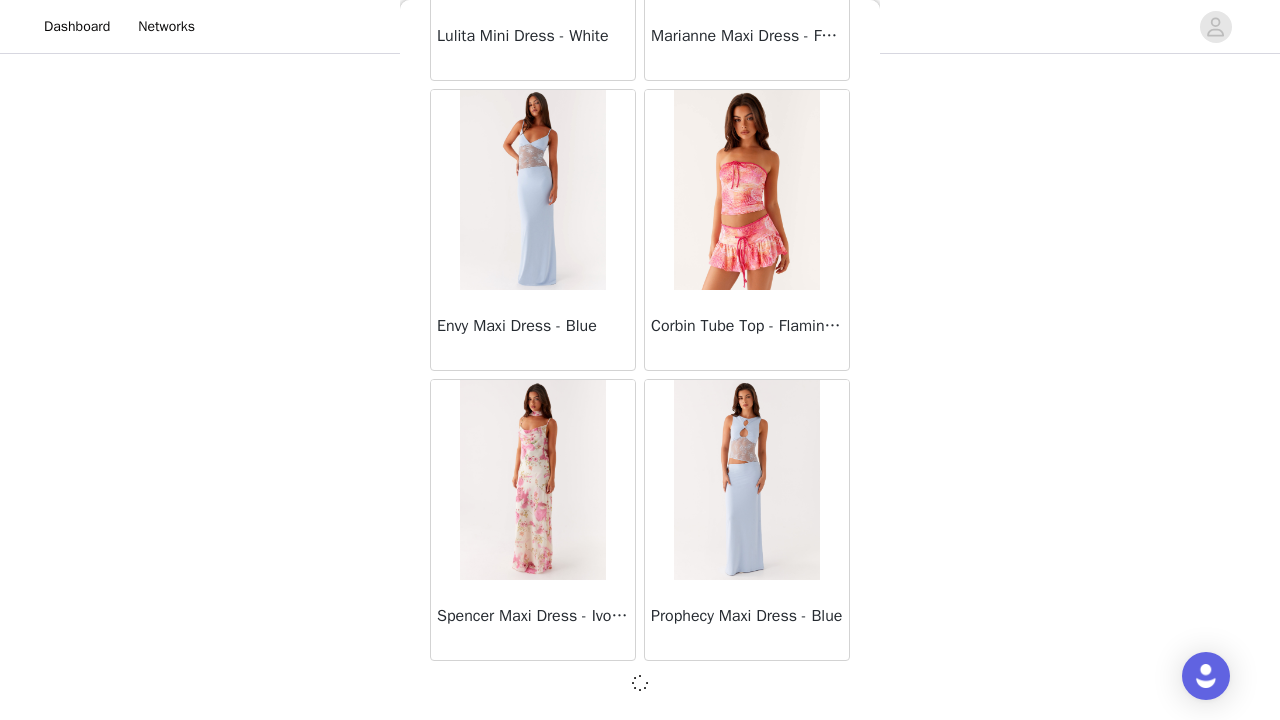 scroll, scrollTop: 25531, scrollLeft: 0, axis: vertical 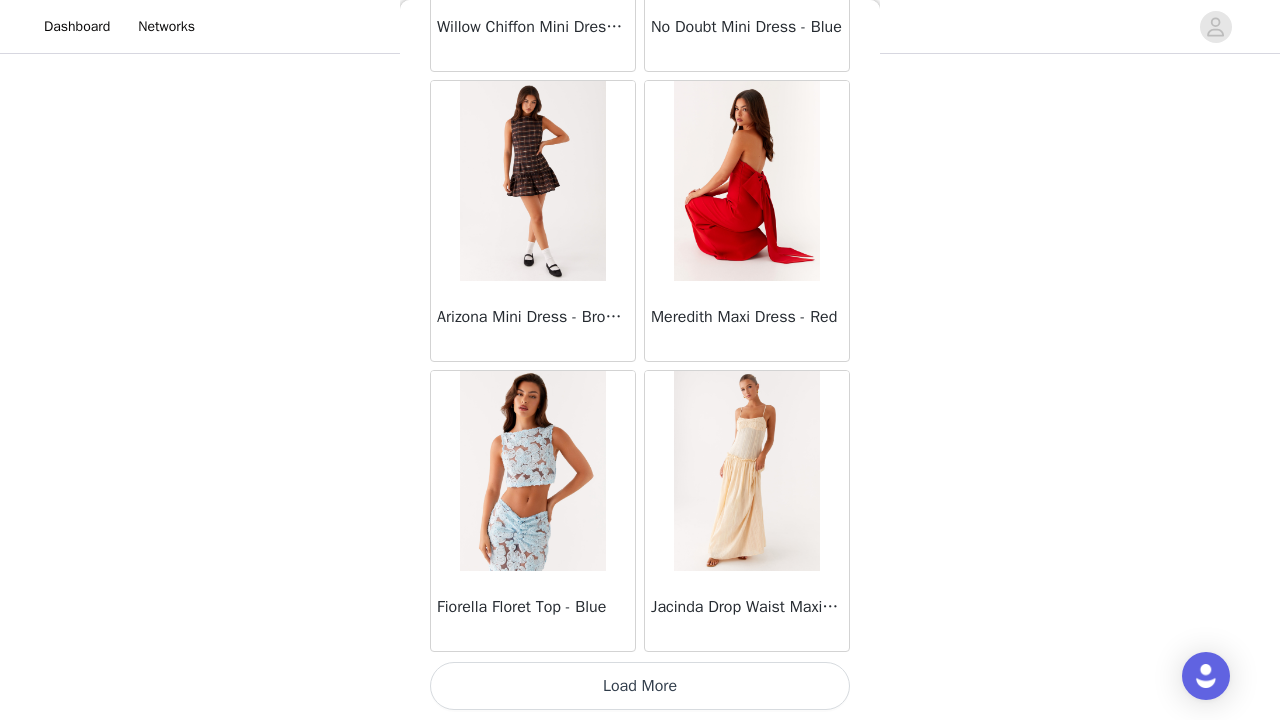 click on "Load More" at bounding box center [640, 686] 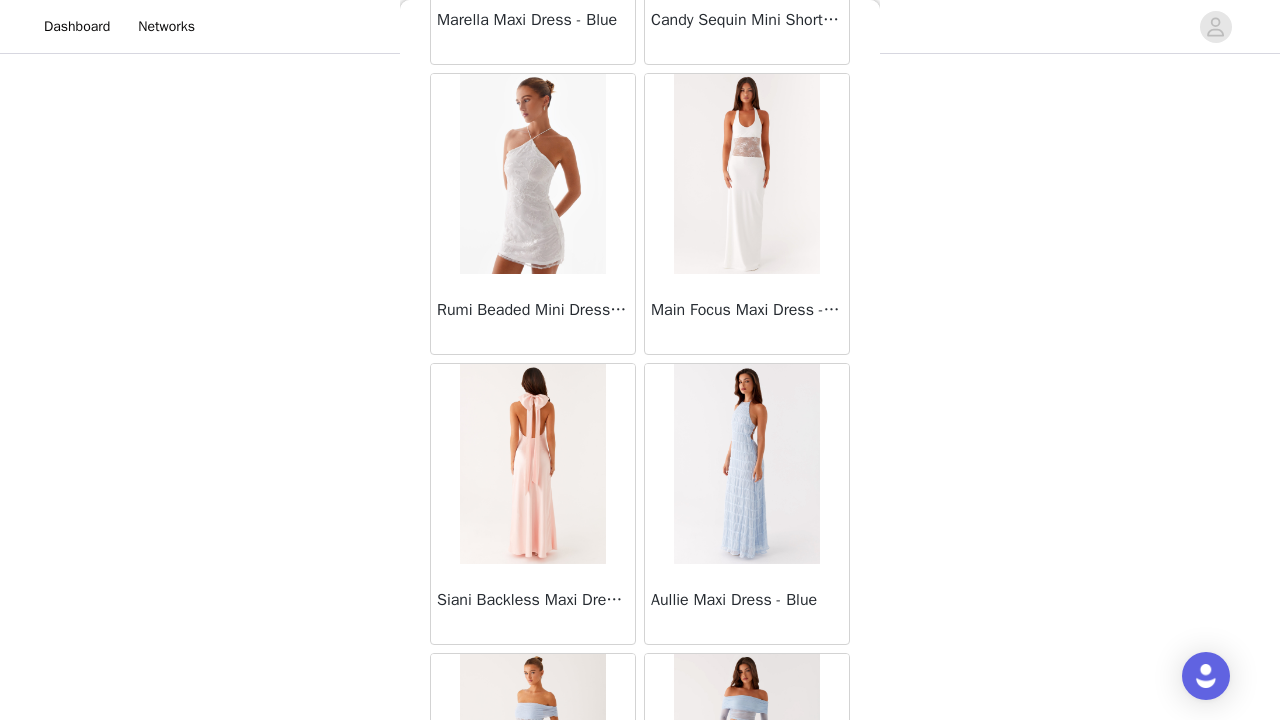scroll, scrollTop: 30775, scrollLeft: 0, axis: vertical 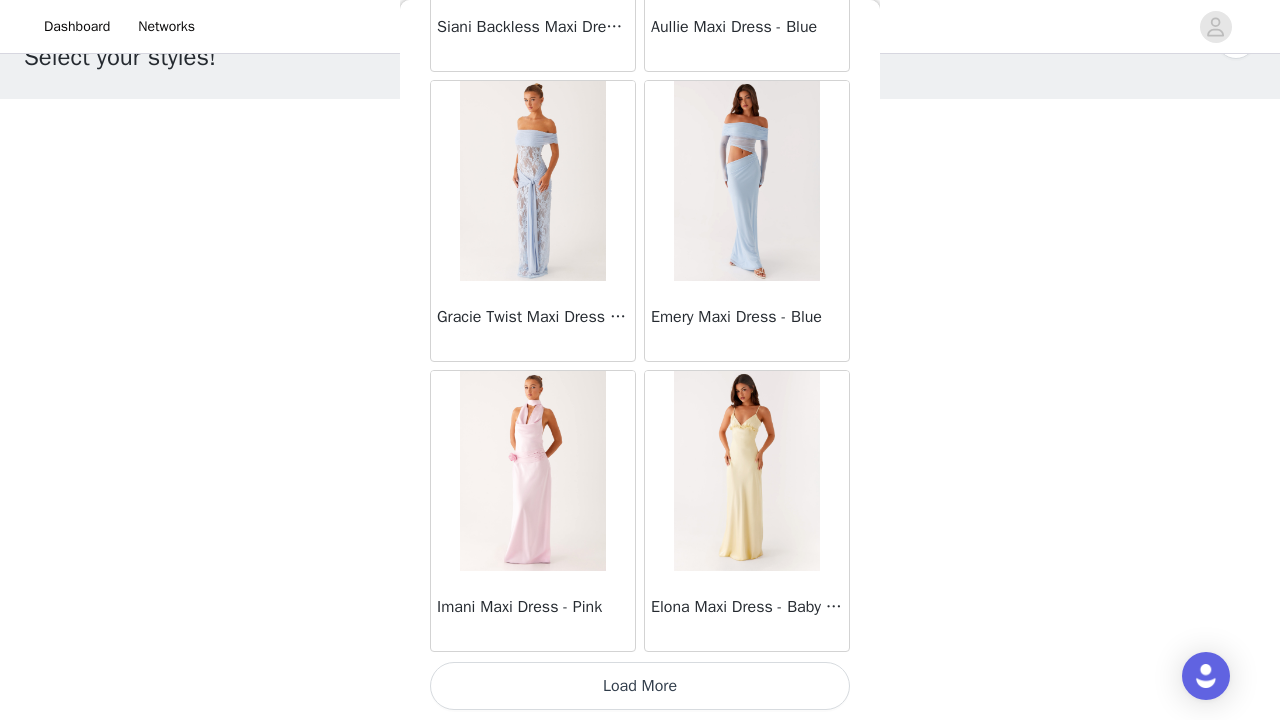 click on "Load More" at bounding box center [640, 686] 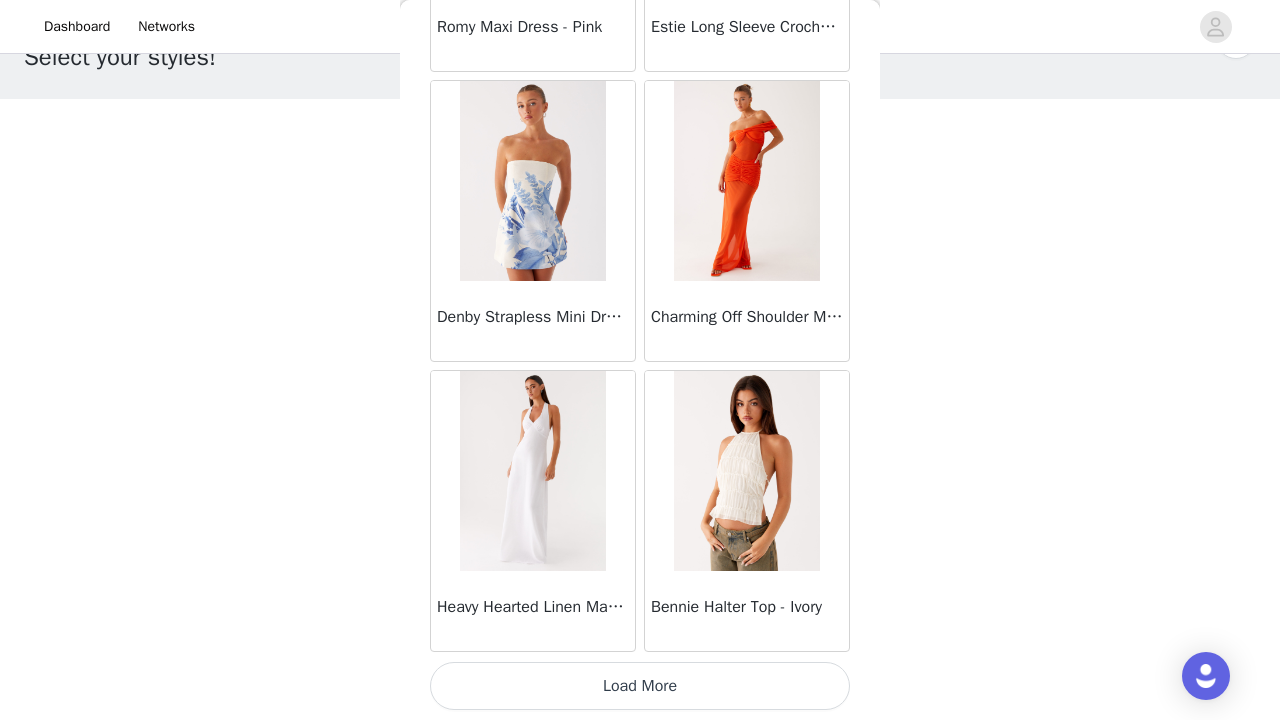 click on "Load More" at bounding box center [640, 686] 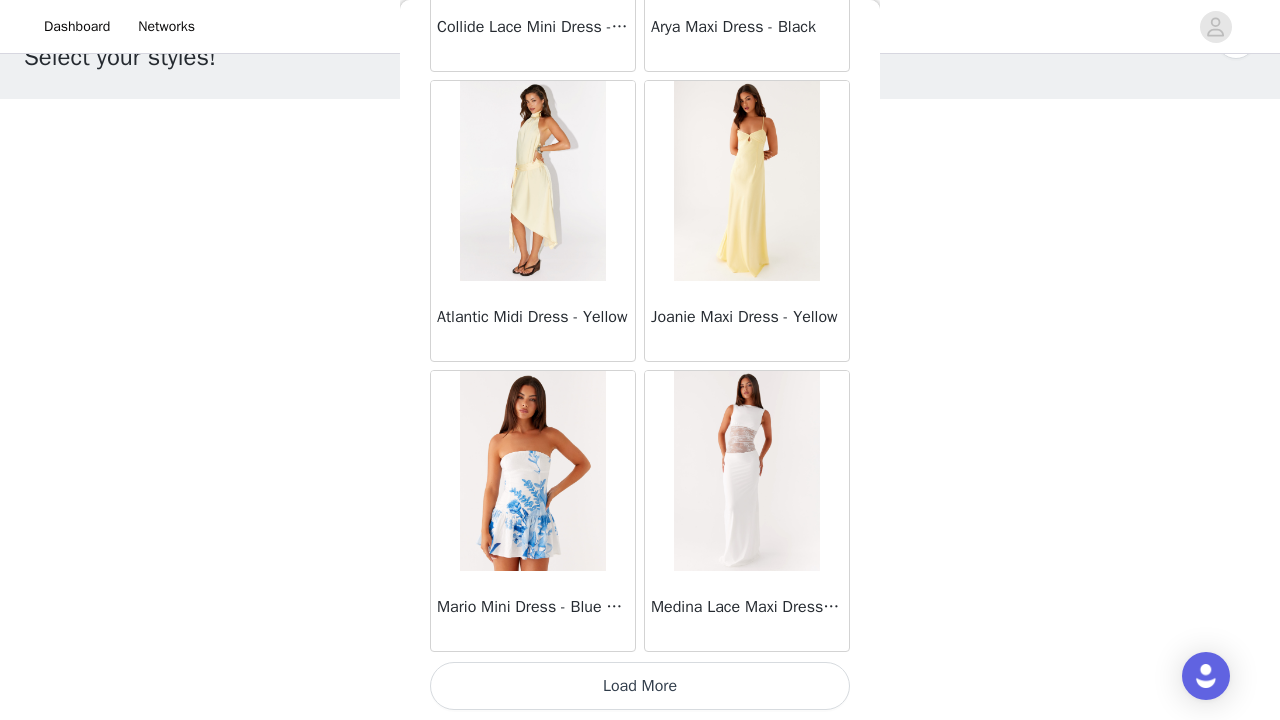 scroll, scrollTop: 37055, scrollLeft: 0, axis: vertical 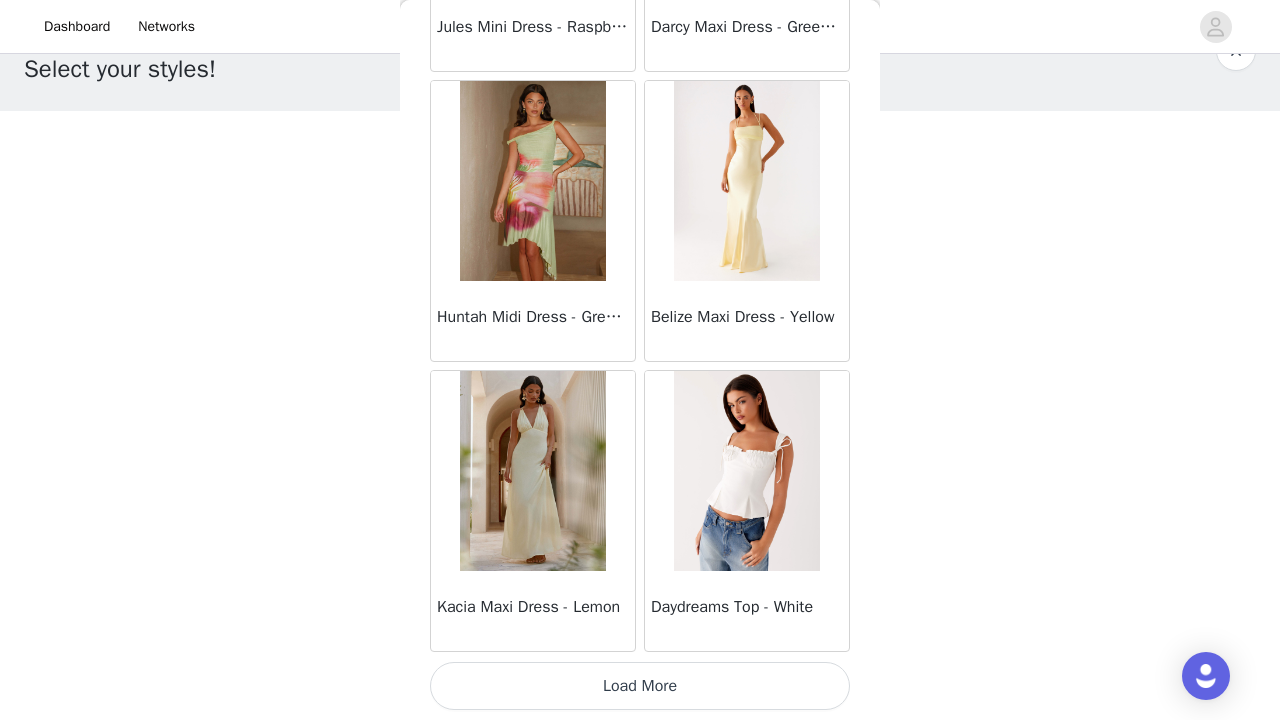 click on "Load More" at bounding box center (640, 686) 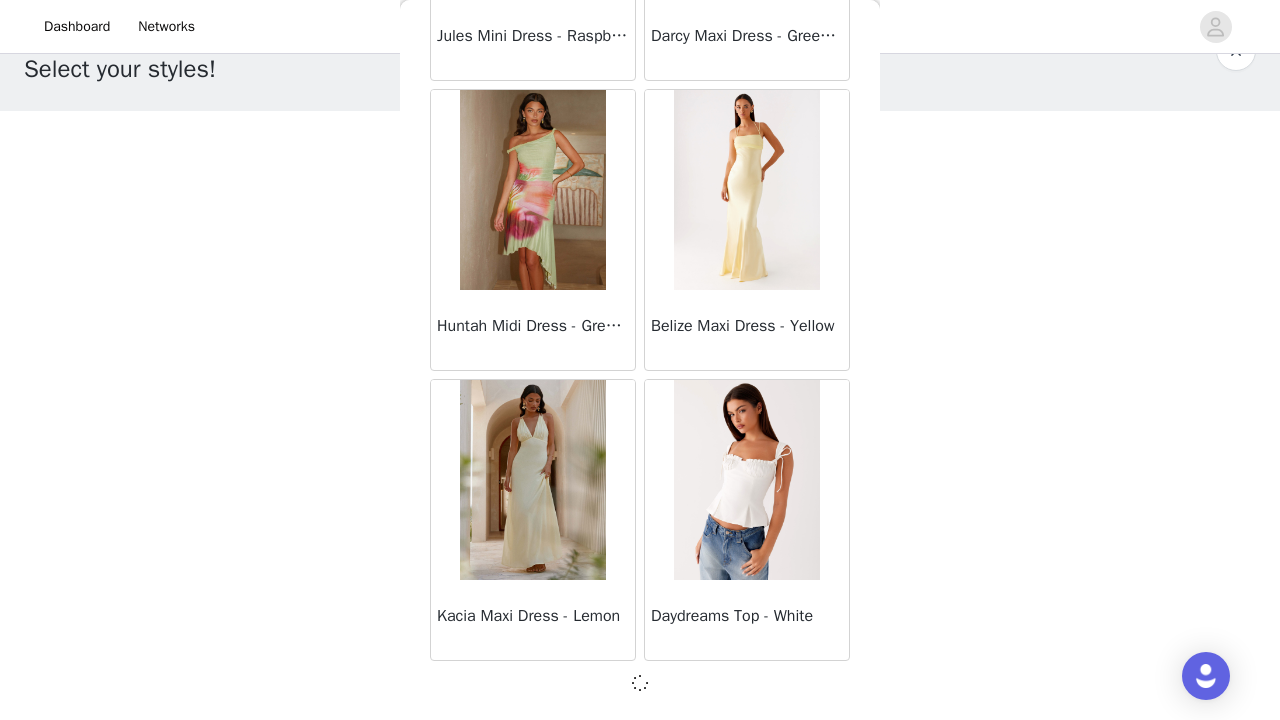 scroll, scrollTop: 40031, scrollLeft: 0, axis: vertical 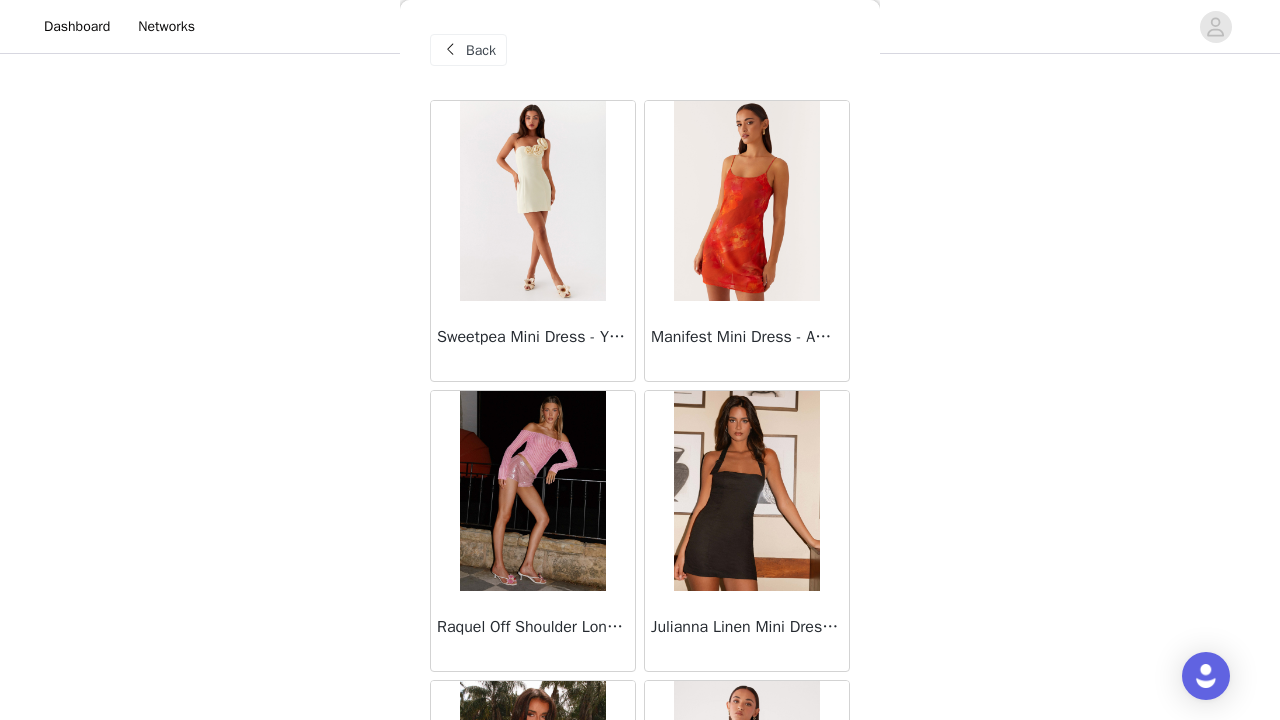 click on "Back" at bounding box center (481, 50) 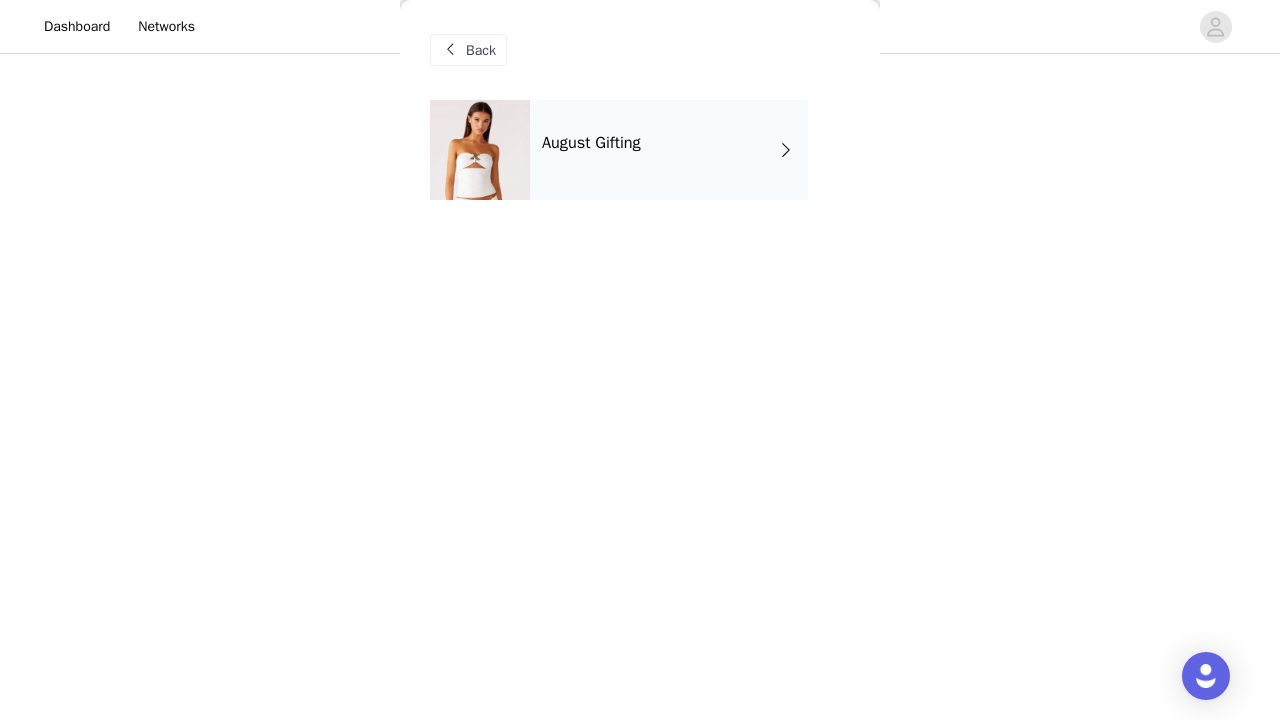 click on "Back" at bounding box center [468, 50] 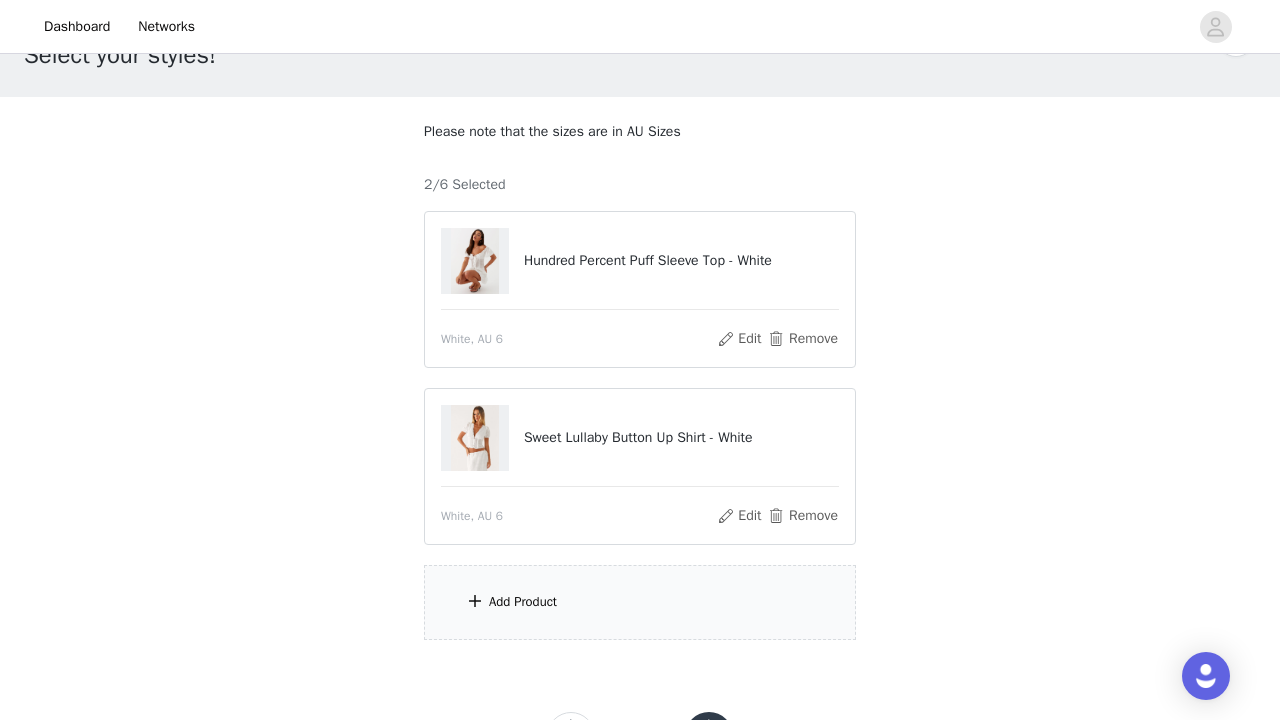 scroll, scrollTop: 65, scrollLeft: 0, axis: vertical 